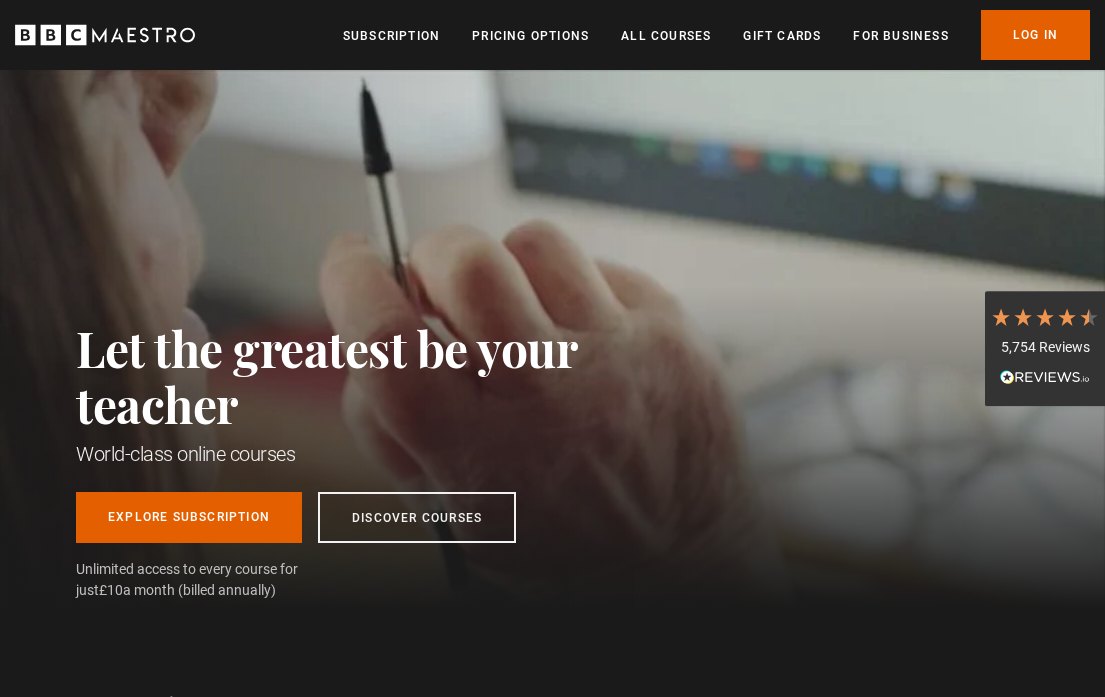 scroll, scrollTop: 0, scrollLeft: 0, axis: both 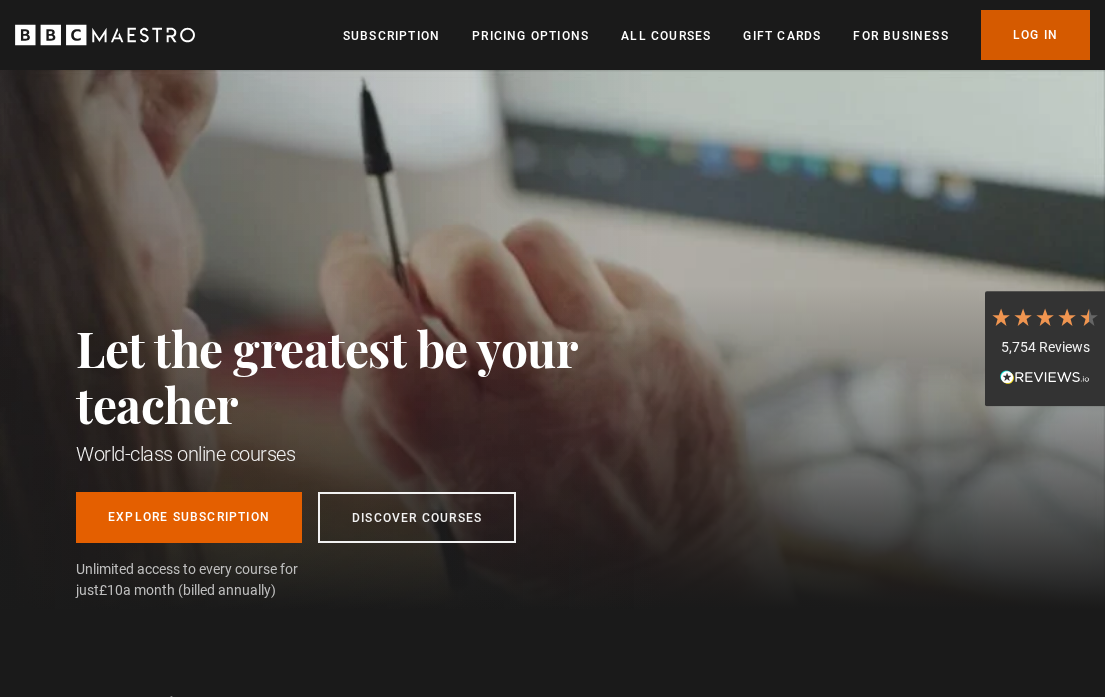 click on "Log In" at bounding box center [1035, 35] 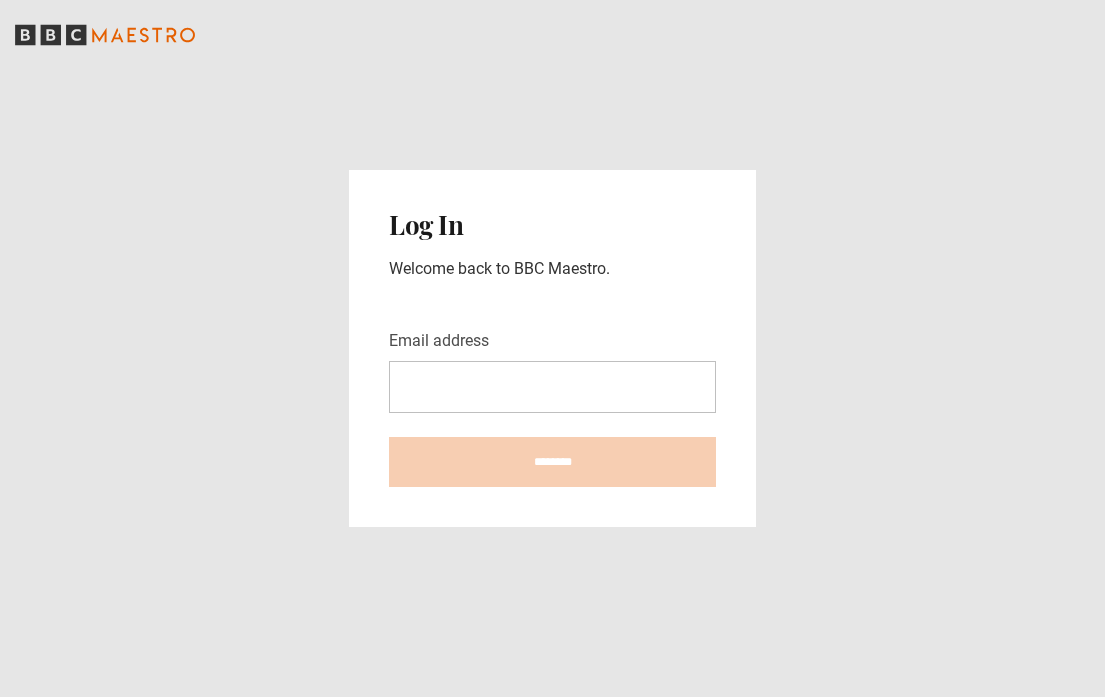 scroll, scrollTop: 0, scrollLeft: 0, axis: both 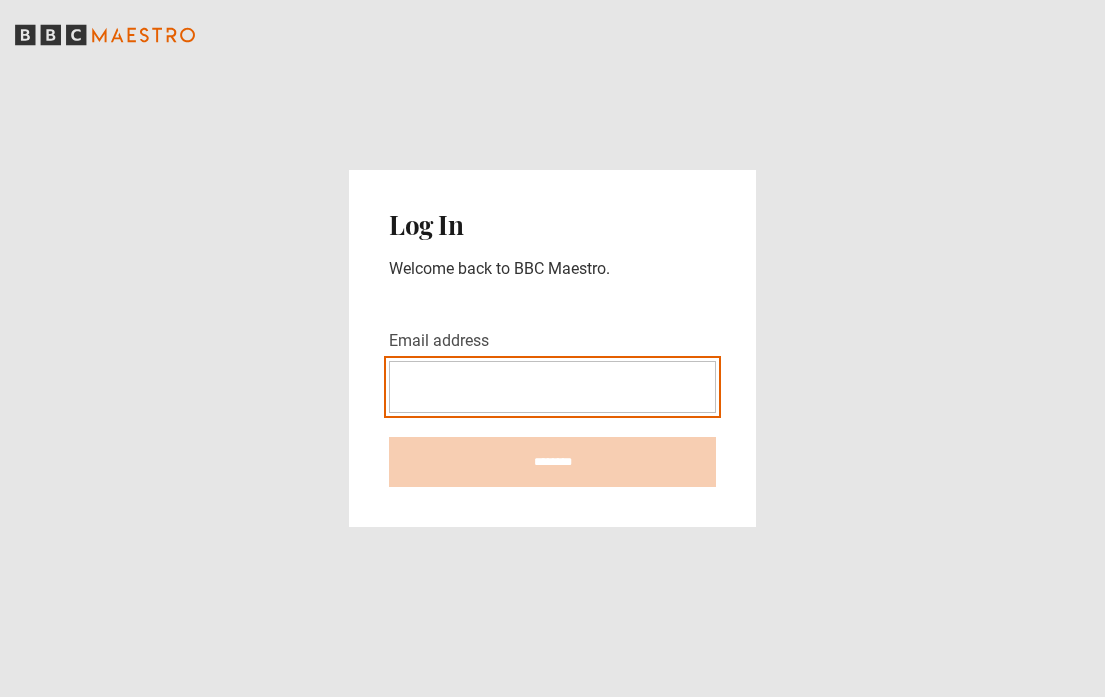 type on "**********" 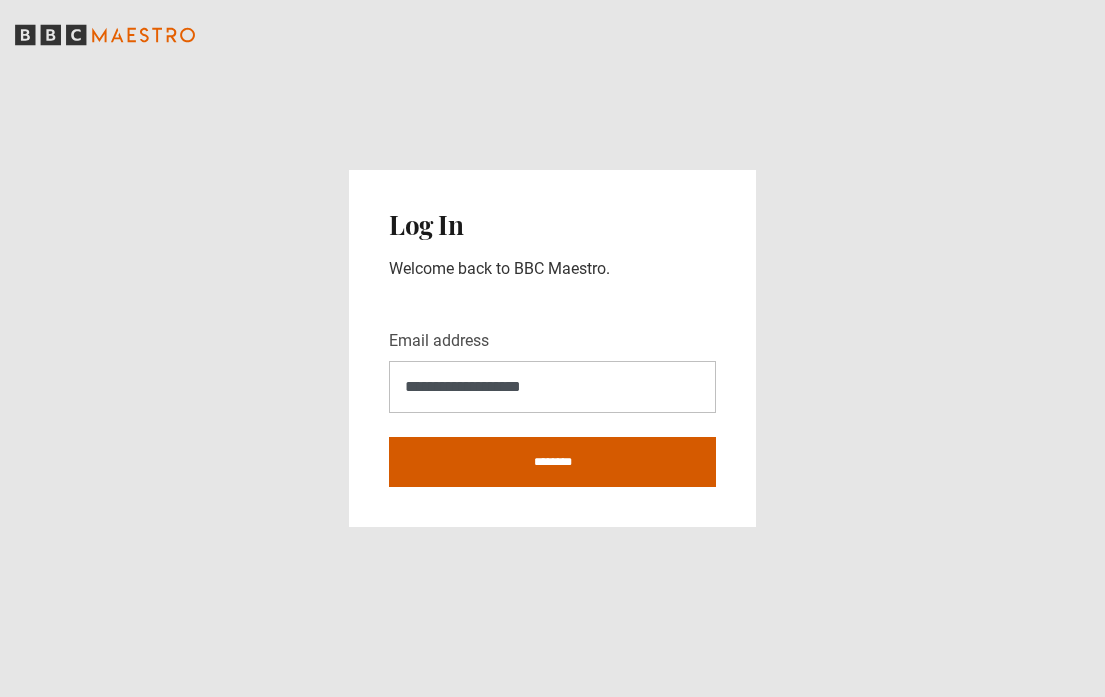 click on "********" at bounding box center [552, 462] 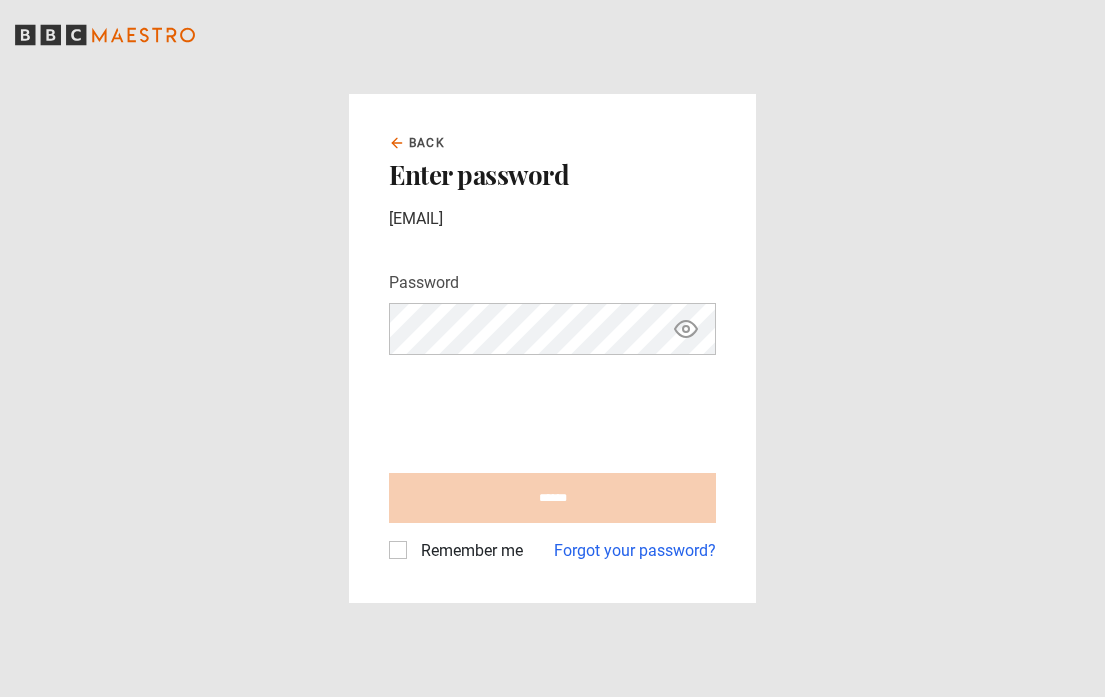 scroll, scrollTop: 0, scrollLeft: 0, axis: both 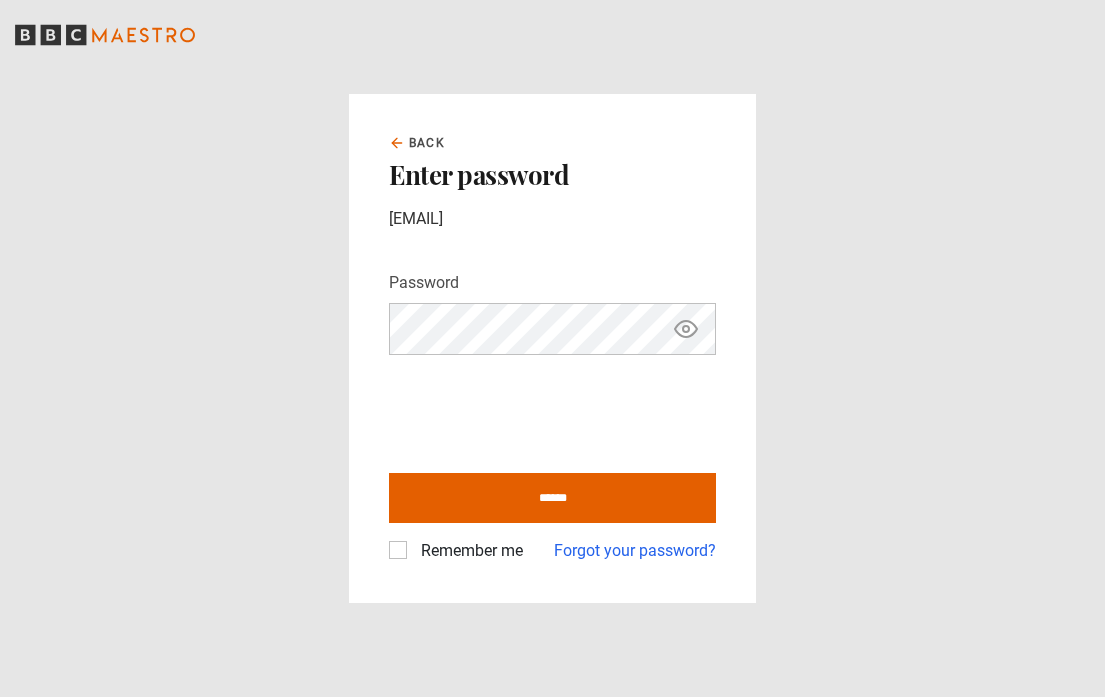 click on "Remember me" at bounding box center [468, 551] 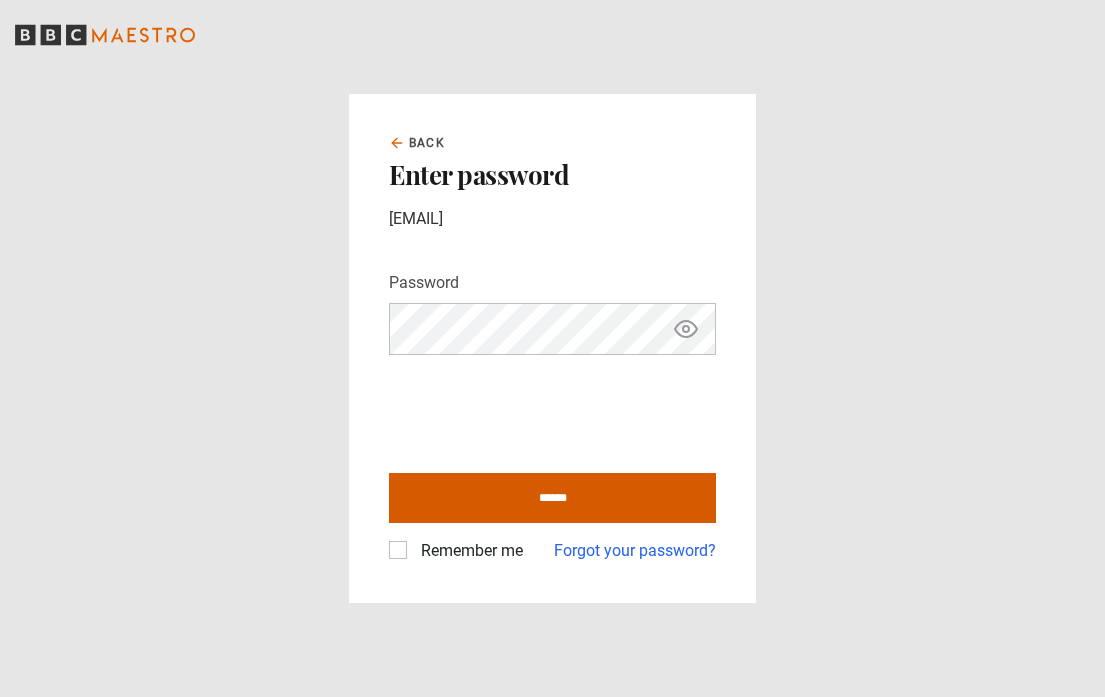 click on "******" at bounding box center [552, 498] 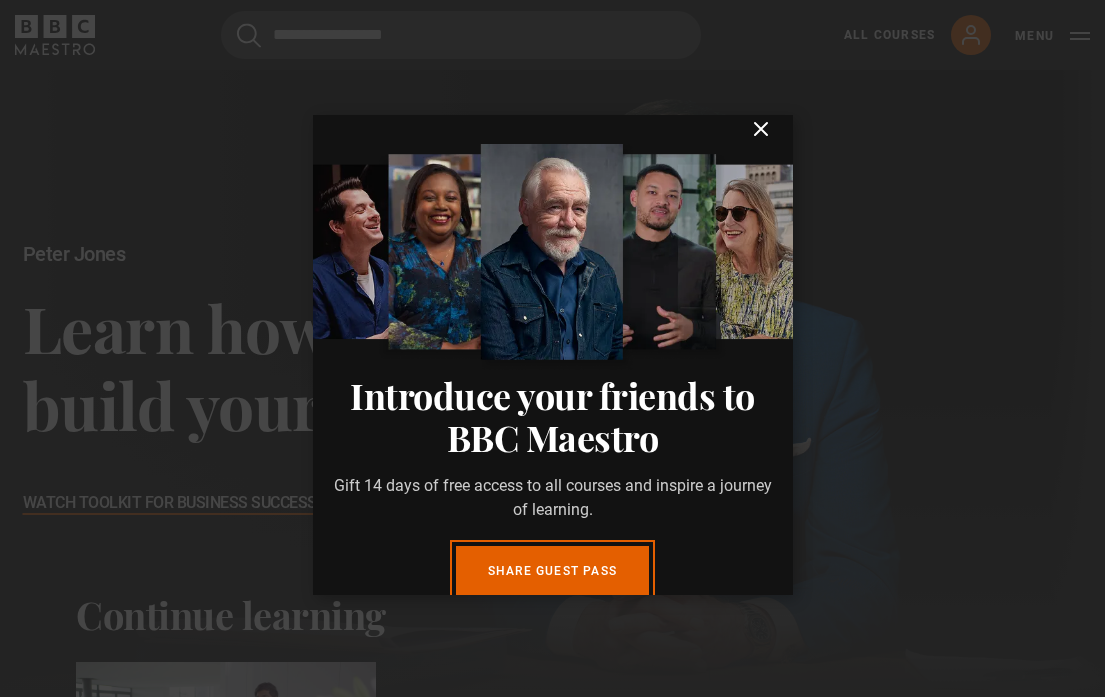 scroll, scrollTop: 0, scrollLeft: 0, axis: both 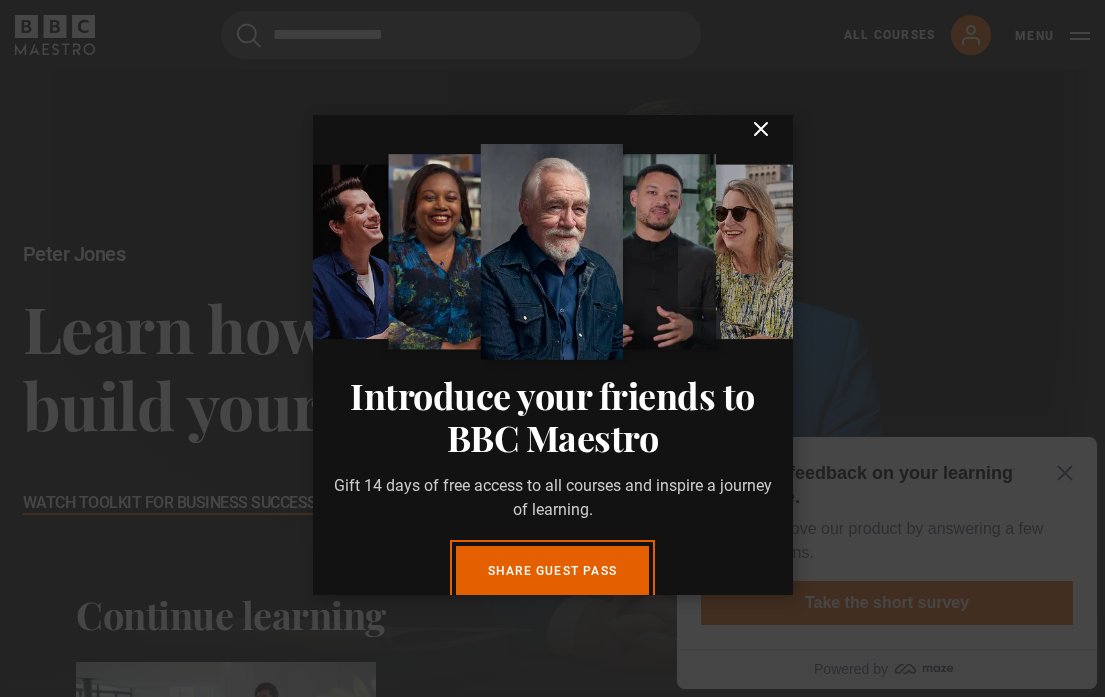 click 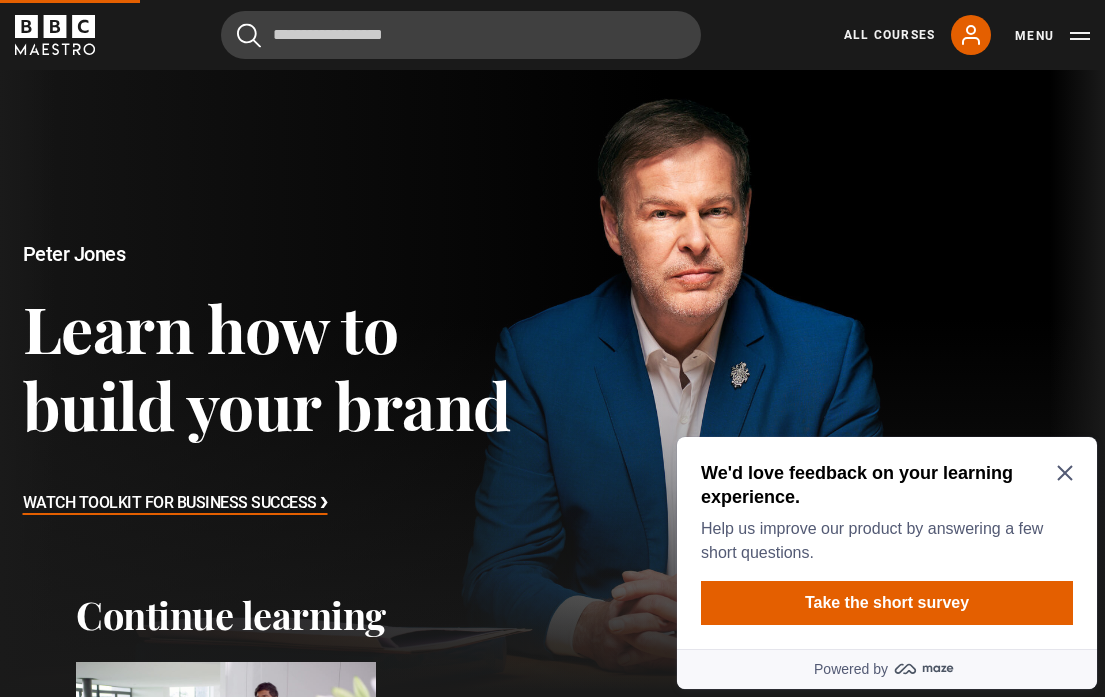 click 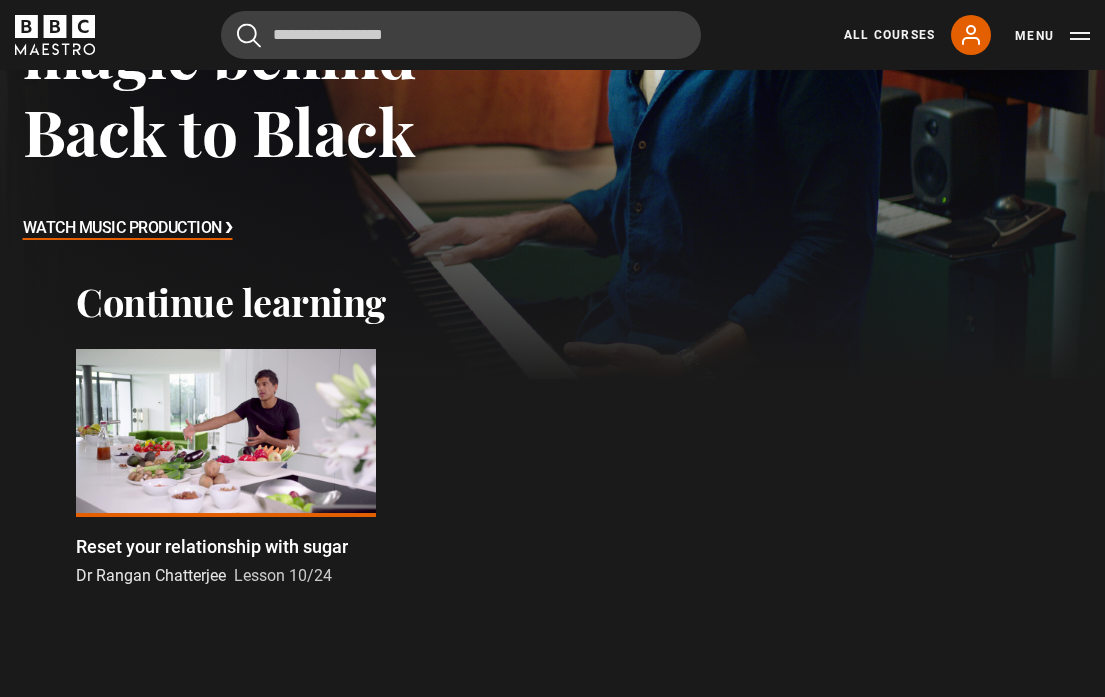scroll, scrollTop: 316, scrollLeft: 0, axis: vertical 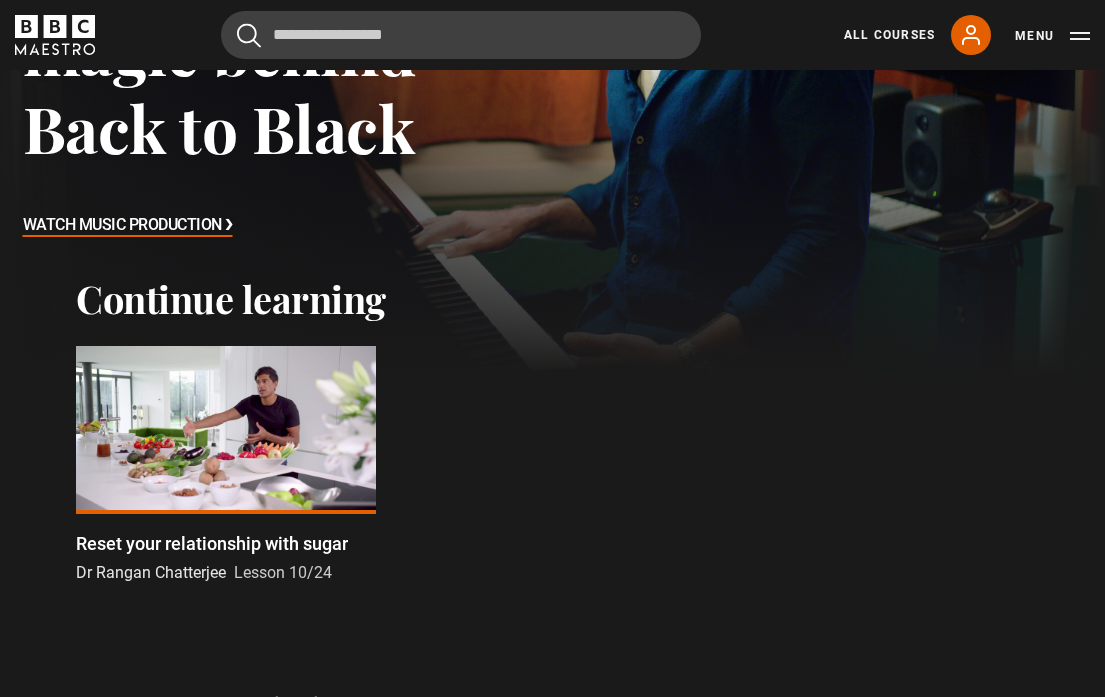 click at bounding box center (226, 430) 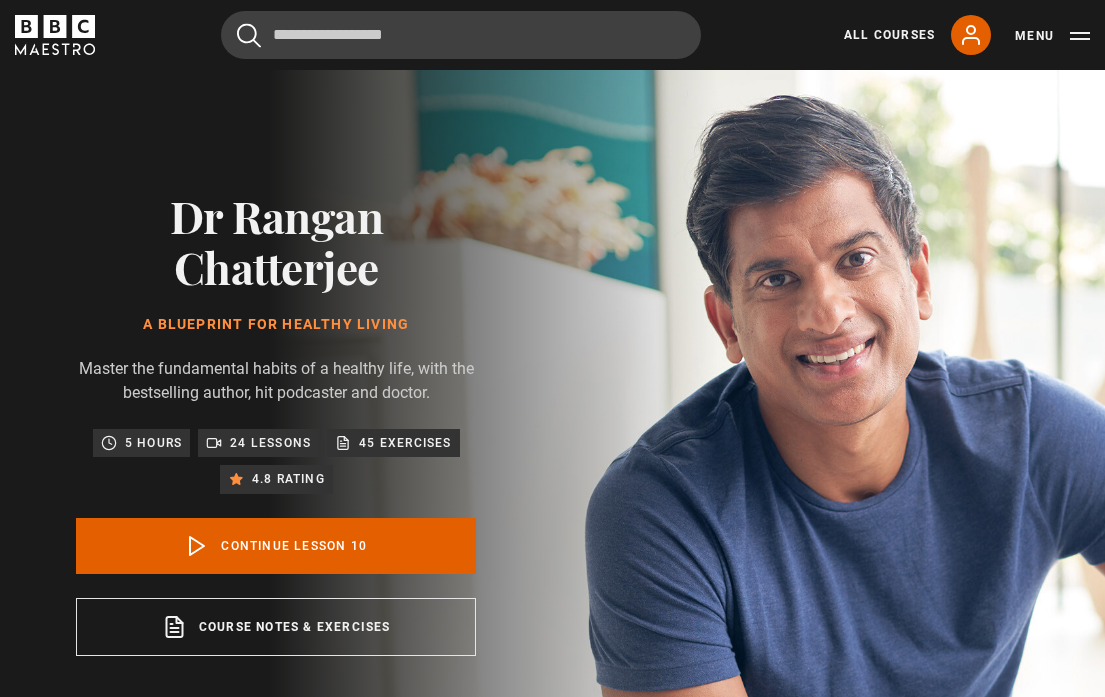 scroll, scrollTop: 775, scrollLeft: 0, axis: vertical 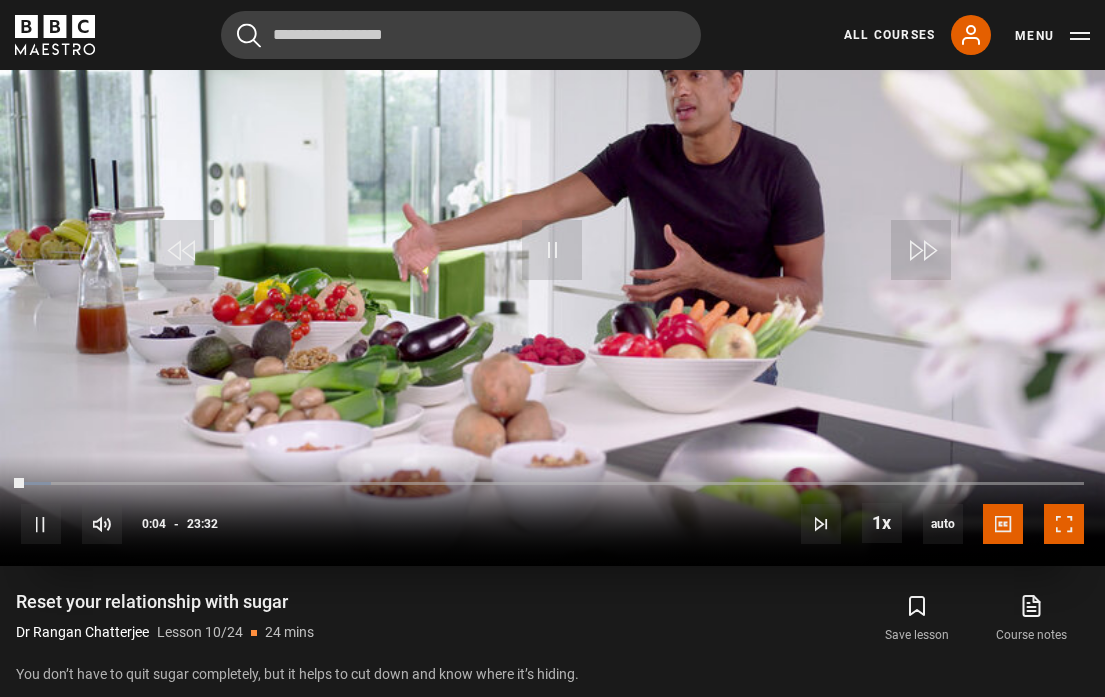 click at bounding box center (1064, 524) 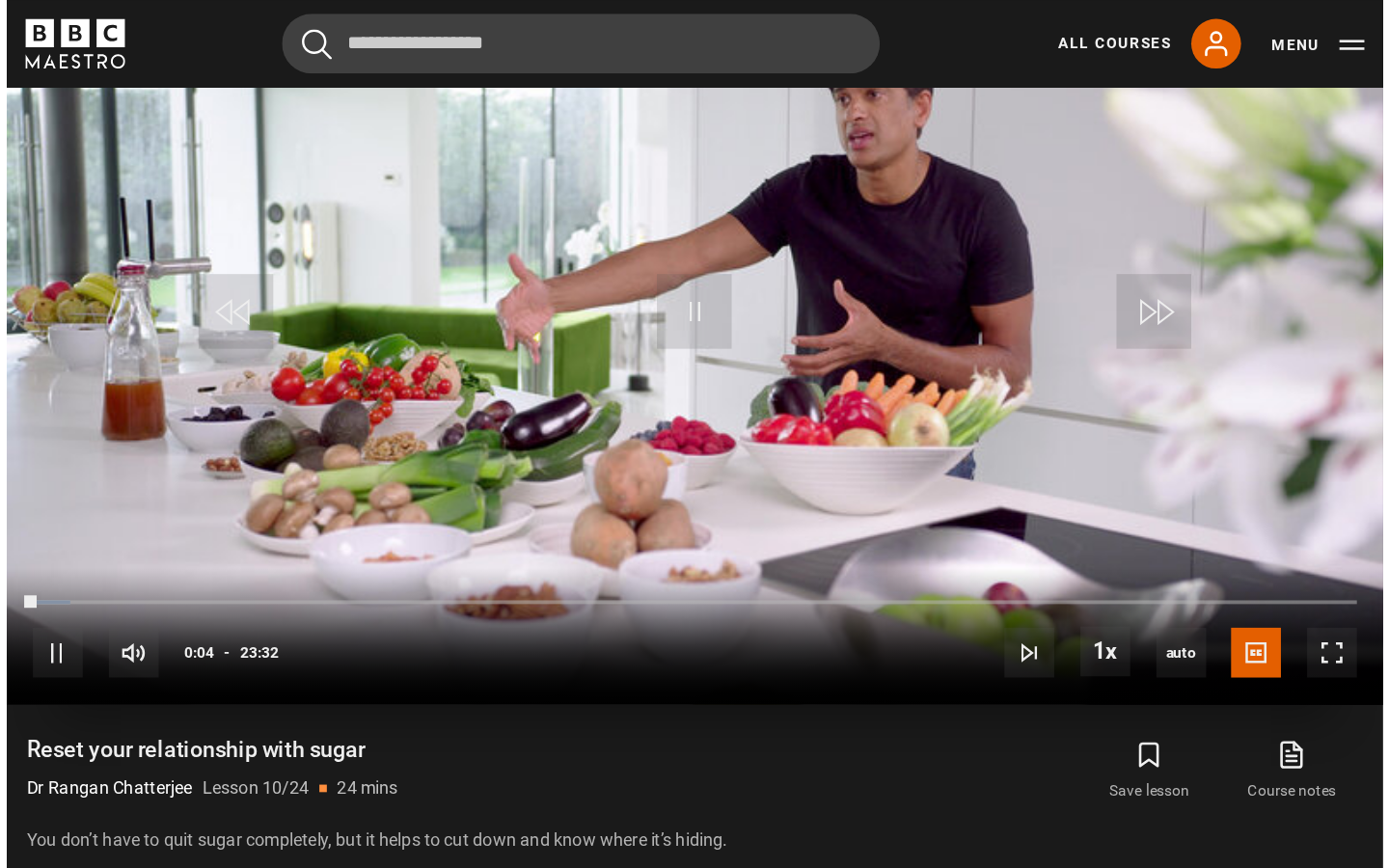 scroll, scrollTop: 907, scrollLeft: 0, axis: vertical 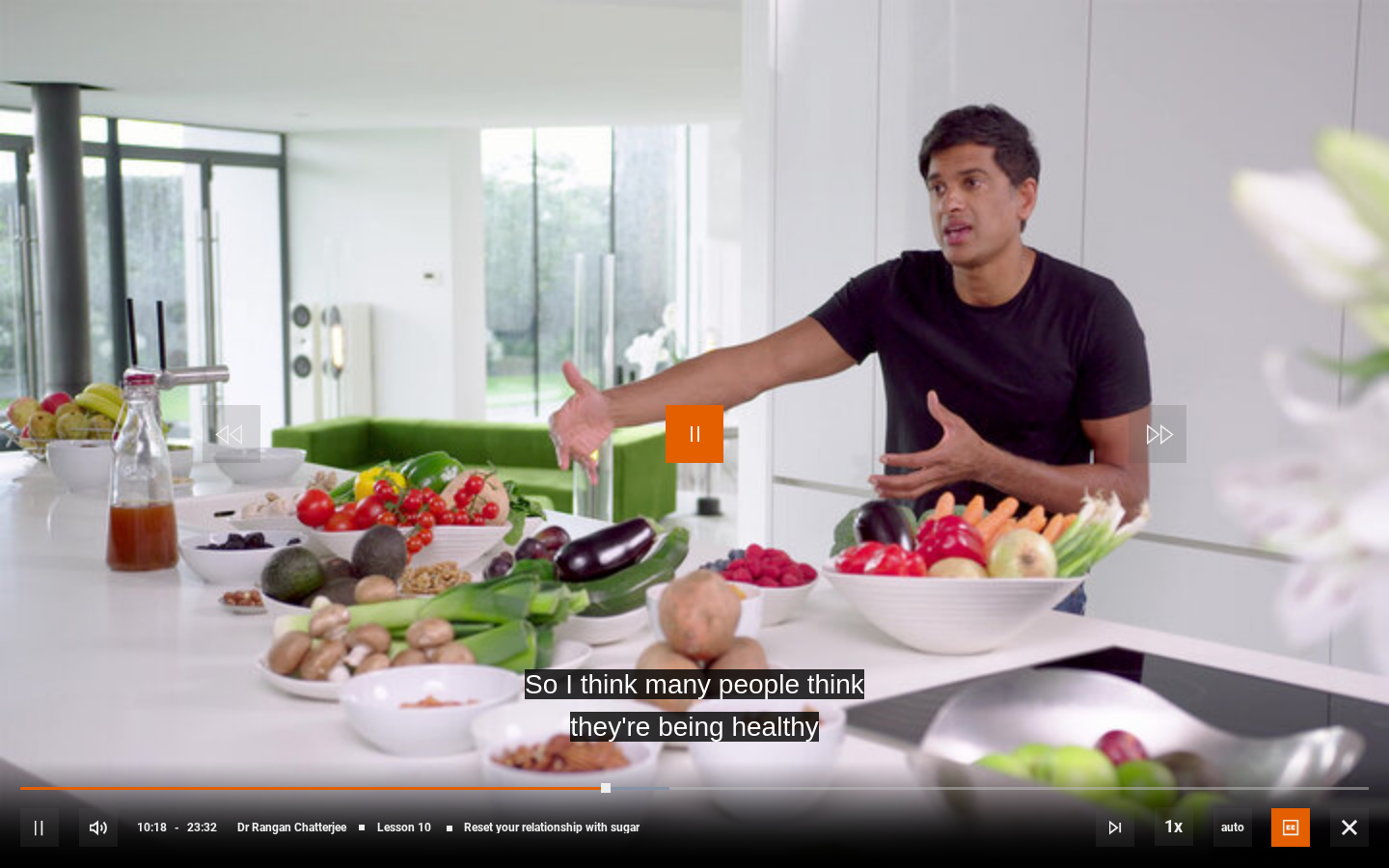 click at bounding box center (694, 434) 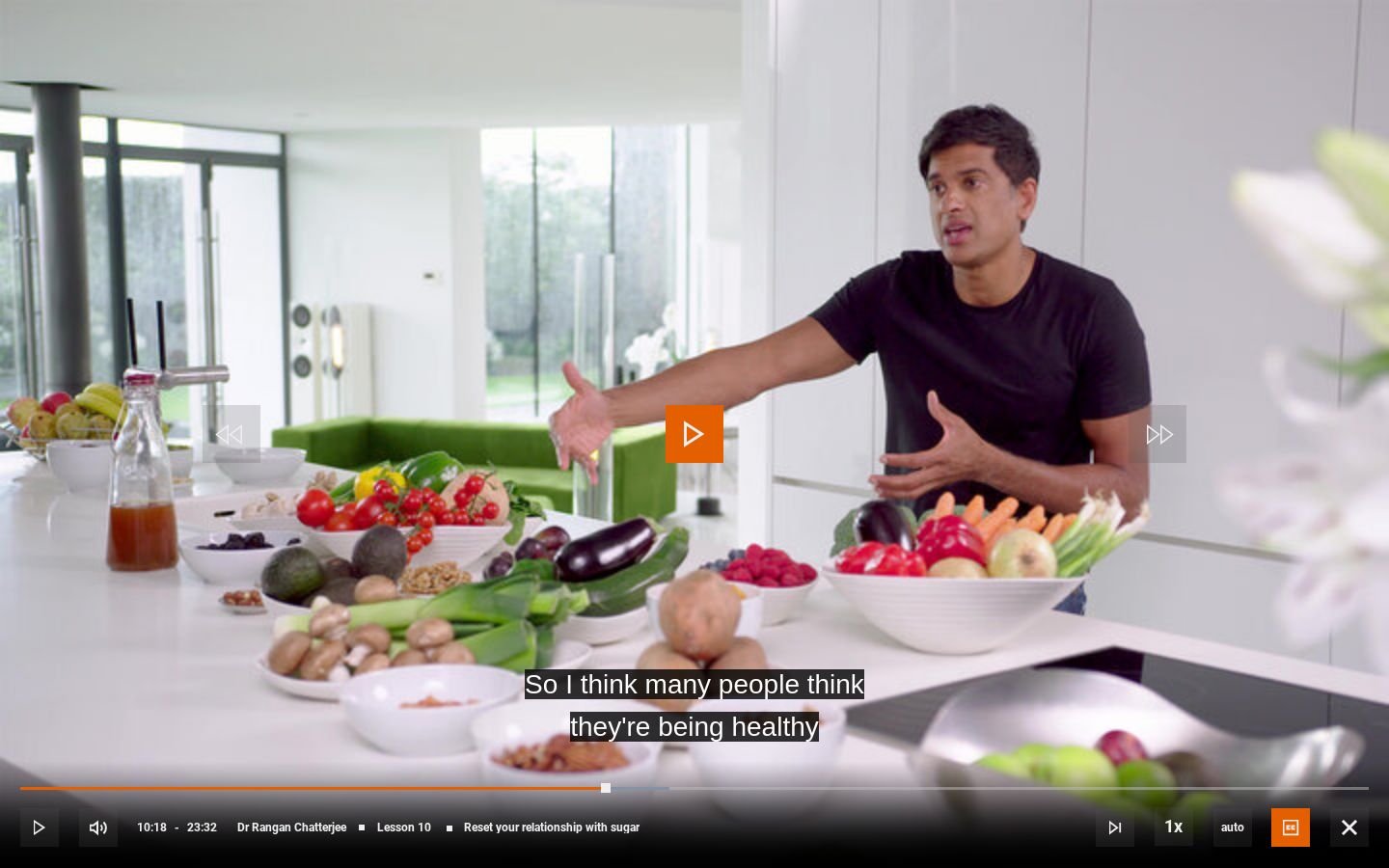 click at bounding box center (694, 434) 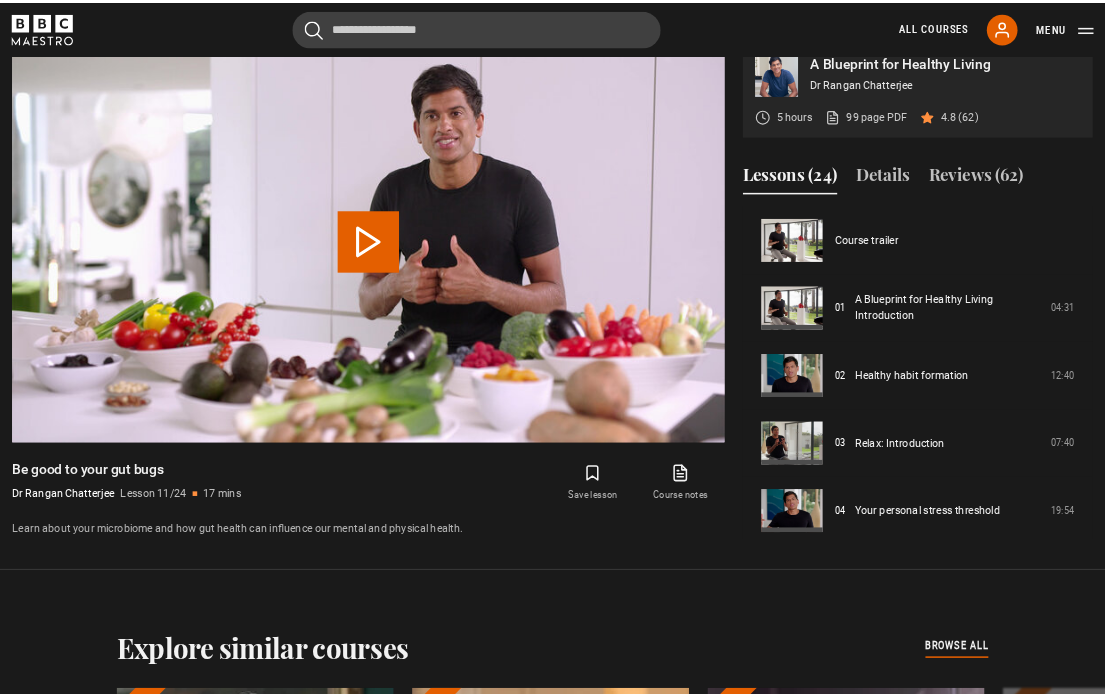 scroll, scrollTop: 910, scrollLeft: 0, axis: vertical 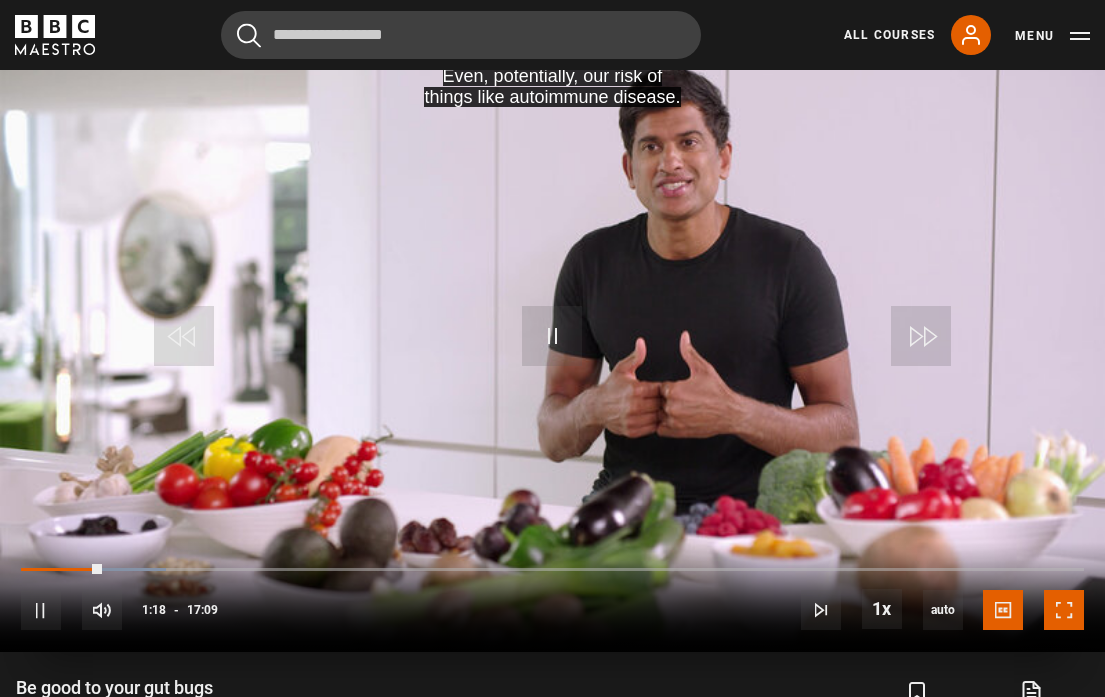 click at bounding box center [1064, 610] 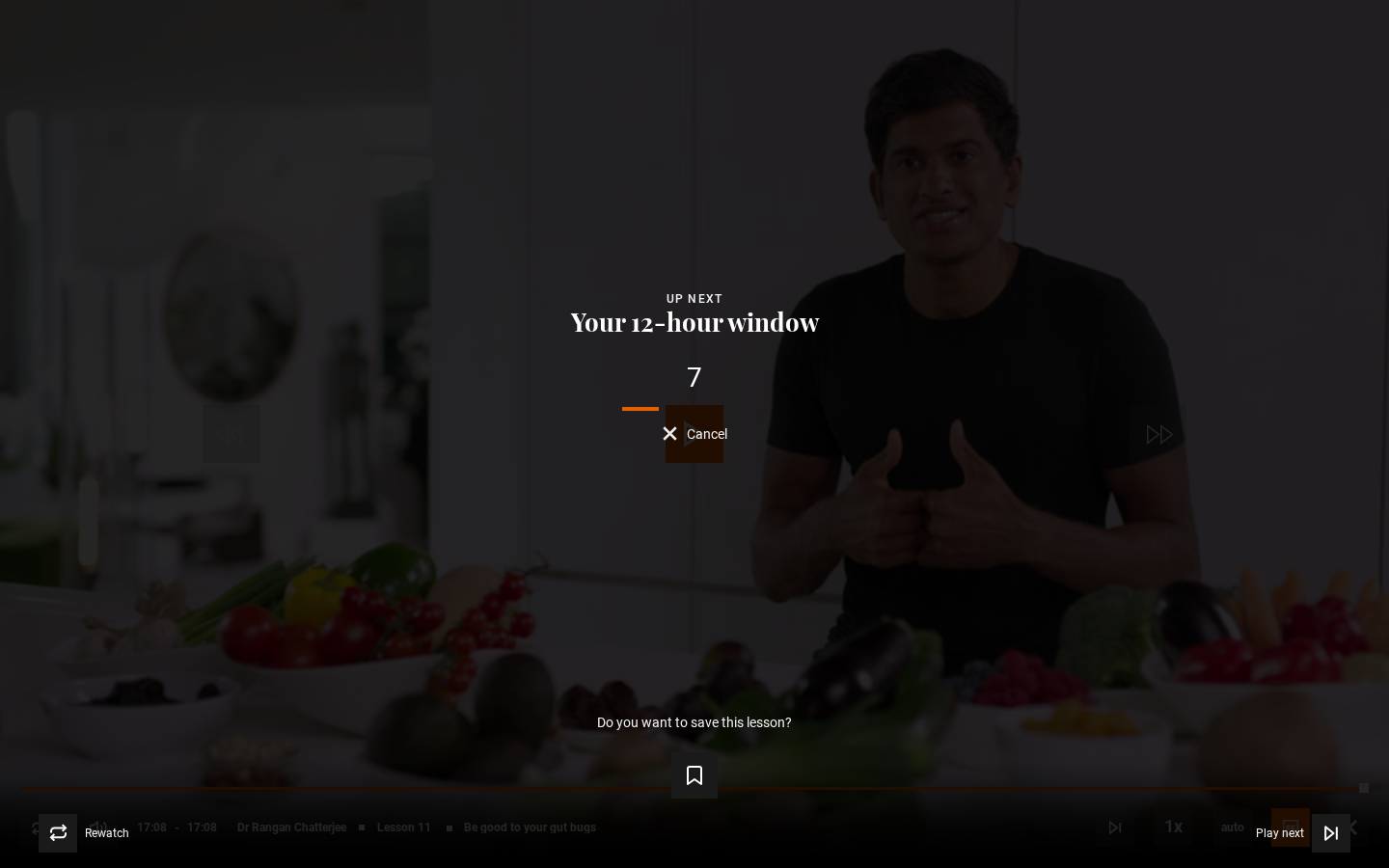 click on "Lesson Completed
Up next
Your 12-hour window
7
Cancel
Do you want to save this lesson?
Save lesson
Rewatch
Rewatch
Play next
Play next" at bounding box center (694, 434) 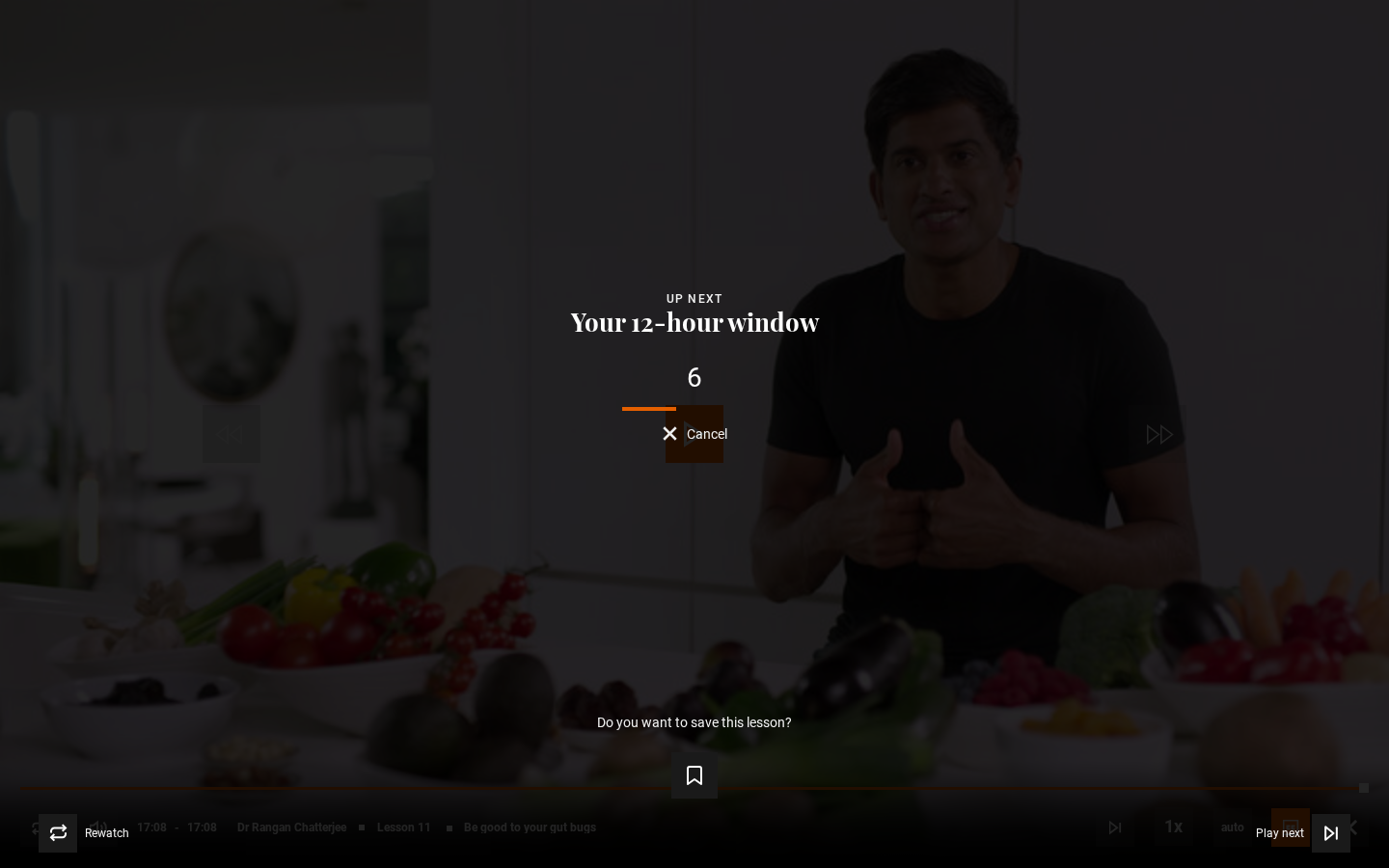 click on "Cancel" at bounding box center (694, 433) 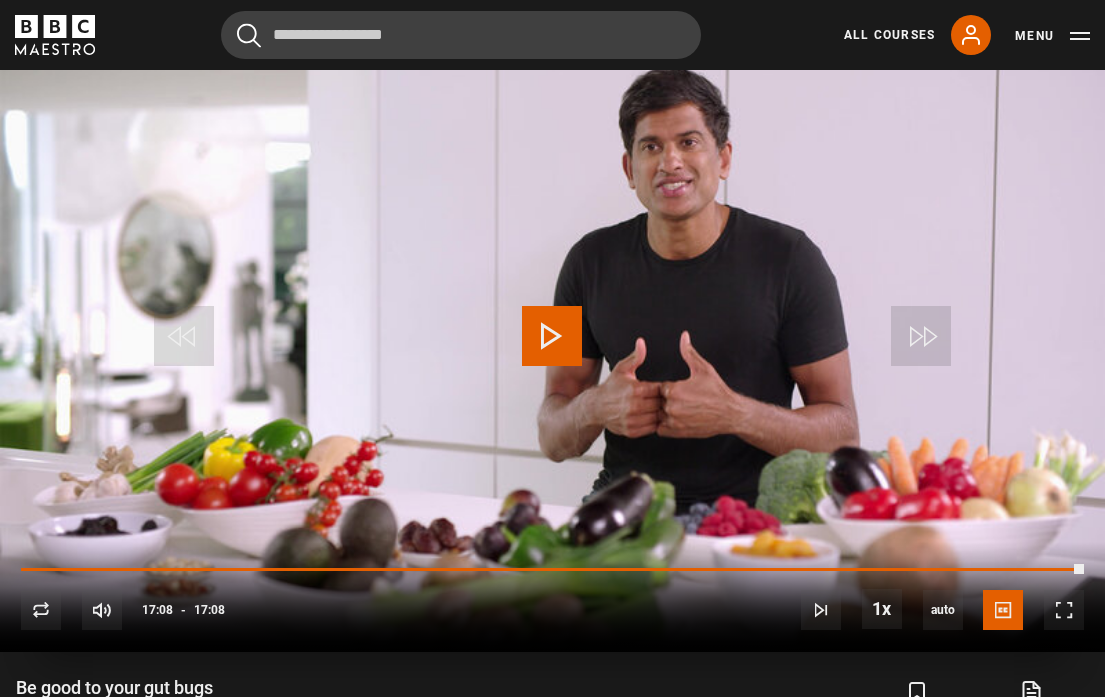 click at bounding box center (552, 336) 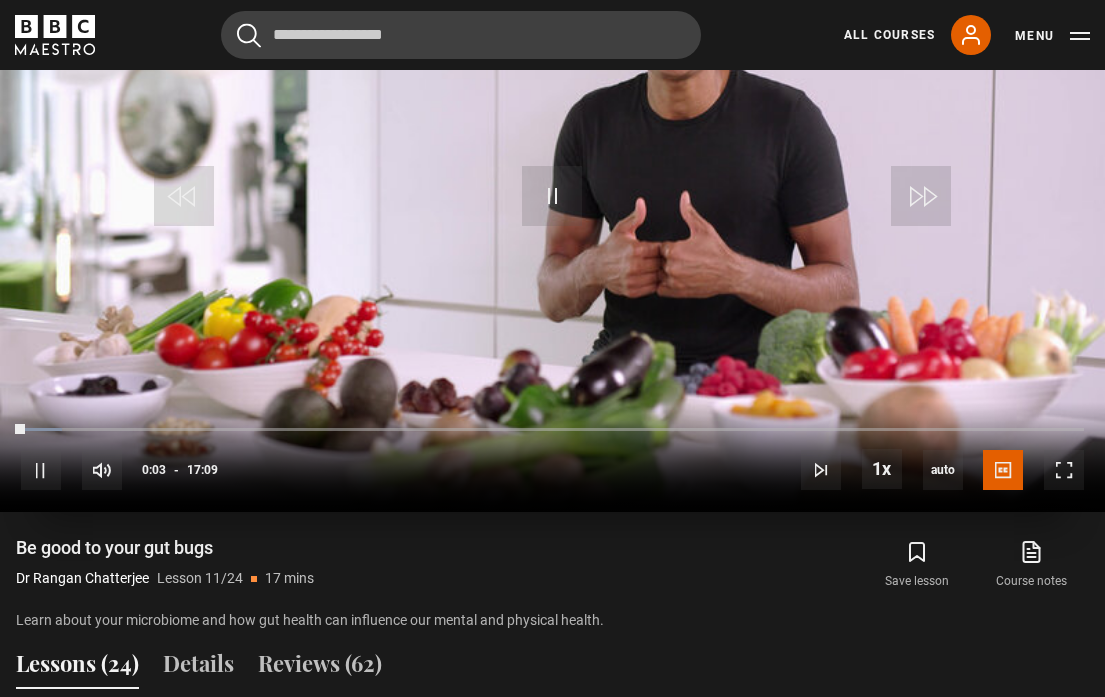 scroll, scrollTop: 1056, scrollLeft: 0, axis: vertical 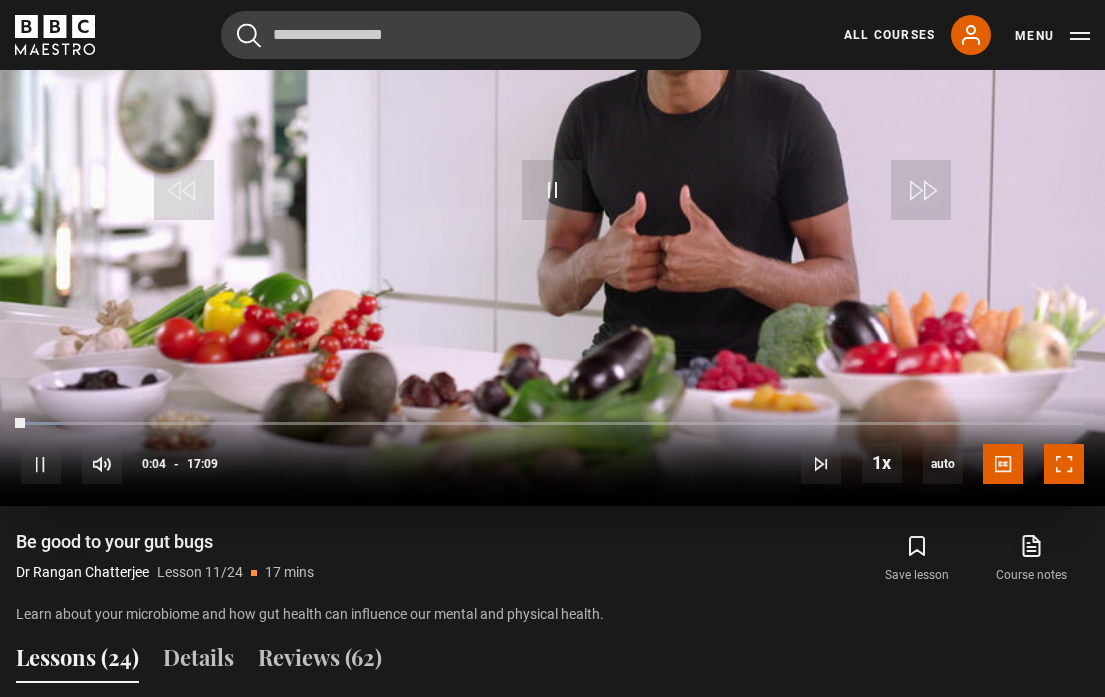 click at bounding box center [1064, 464] 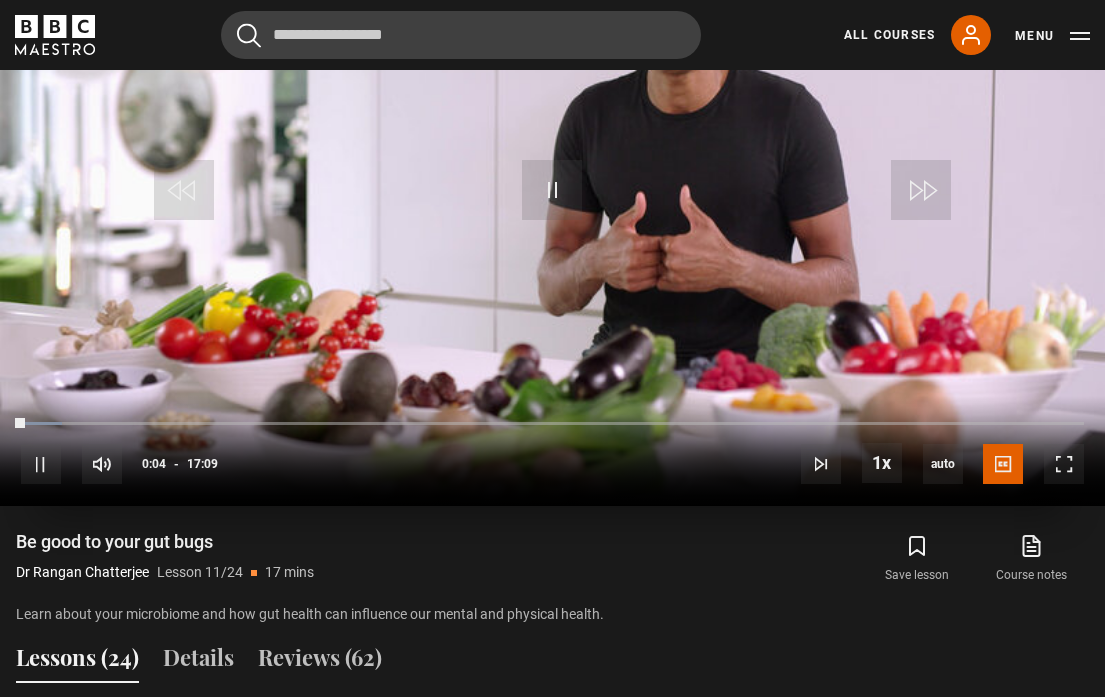 scroll, scrollTop: 940, scrollLeft: 0, axis: vertical 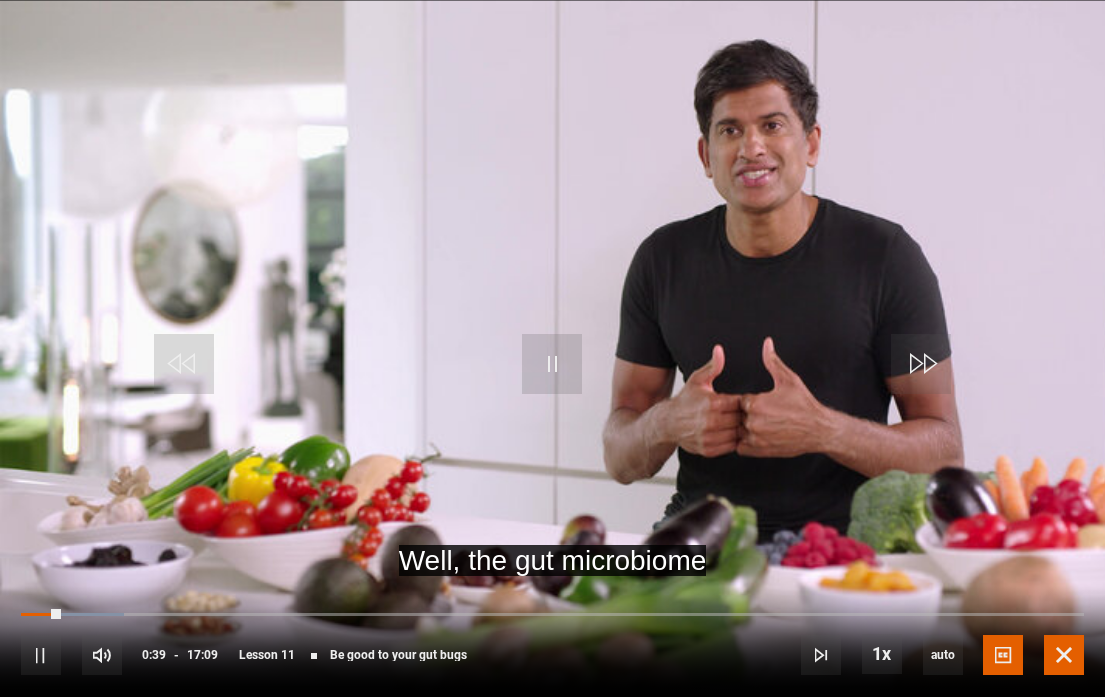 click at bounding box center (1064, 655) 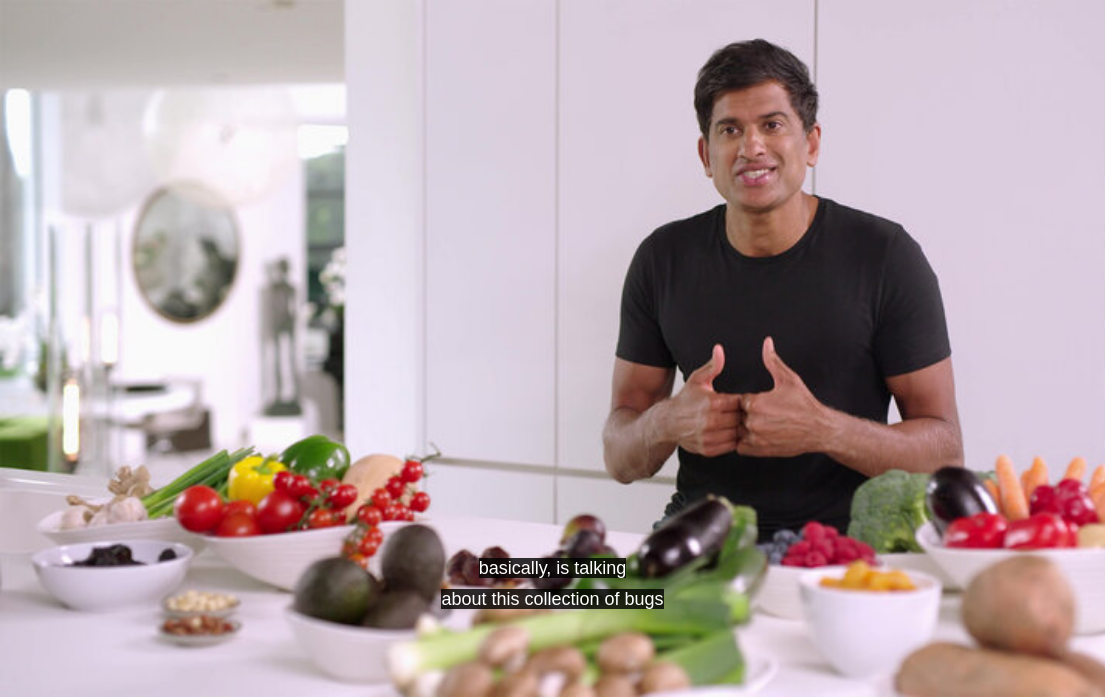 scroll, scrollTop: 1563, scrollLeft: 0, axis: vertical 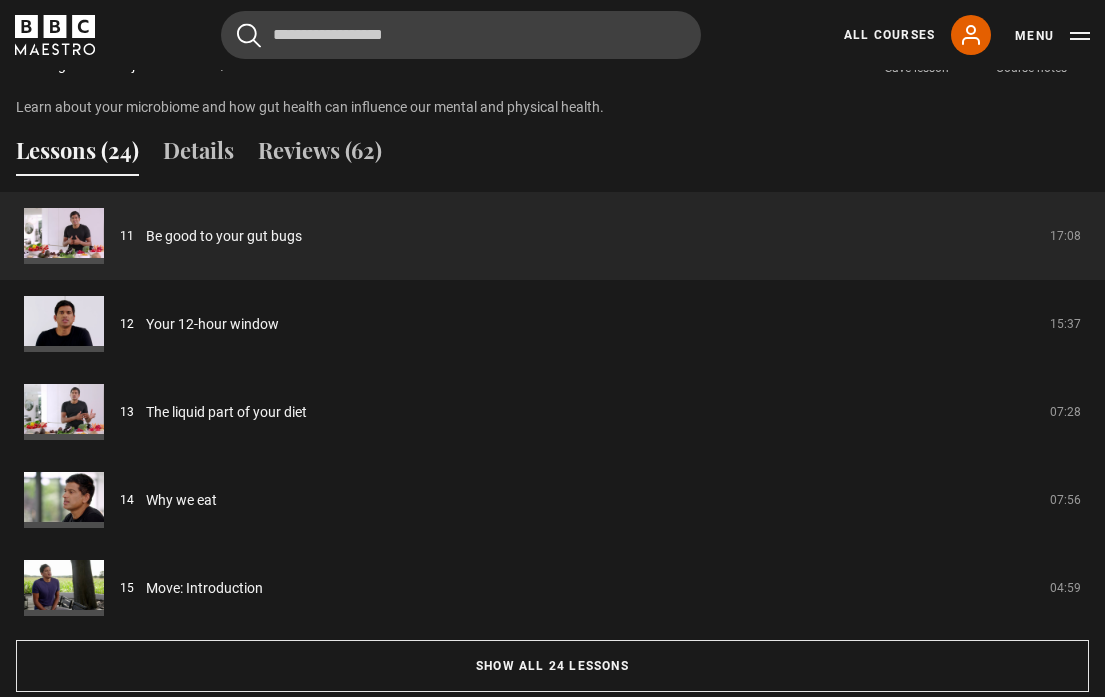 click on "Lessons (24)" at bounding box center (77, 155) 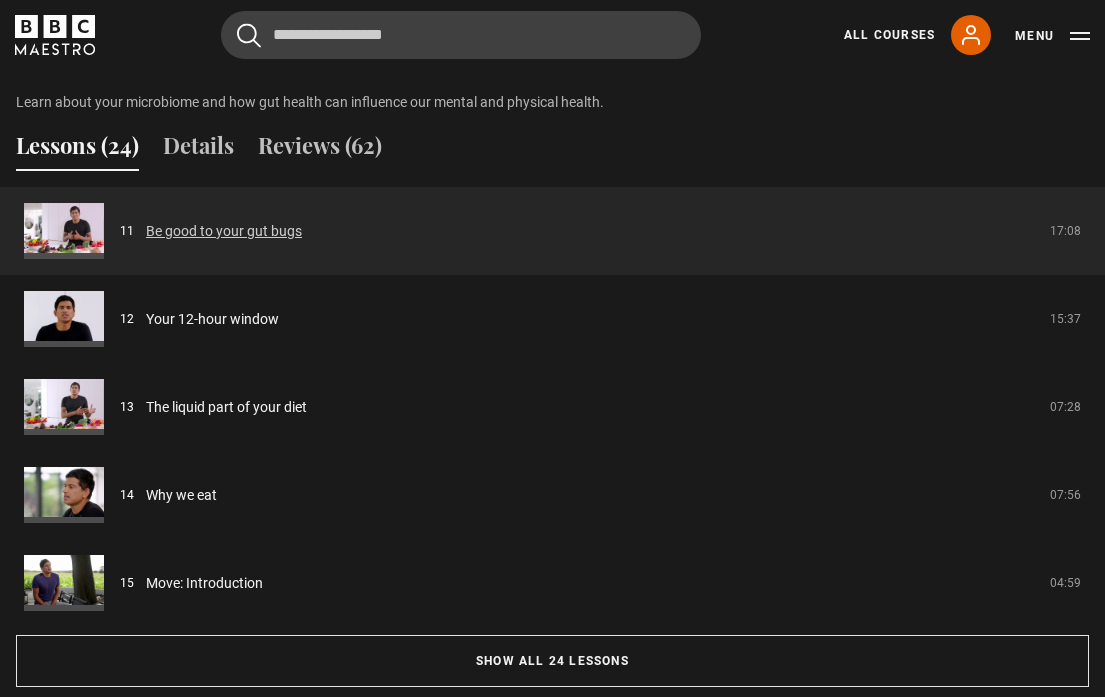 scroll, scrollTop: 1591, scrollLeft: 0, axis: vertical 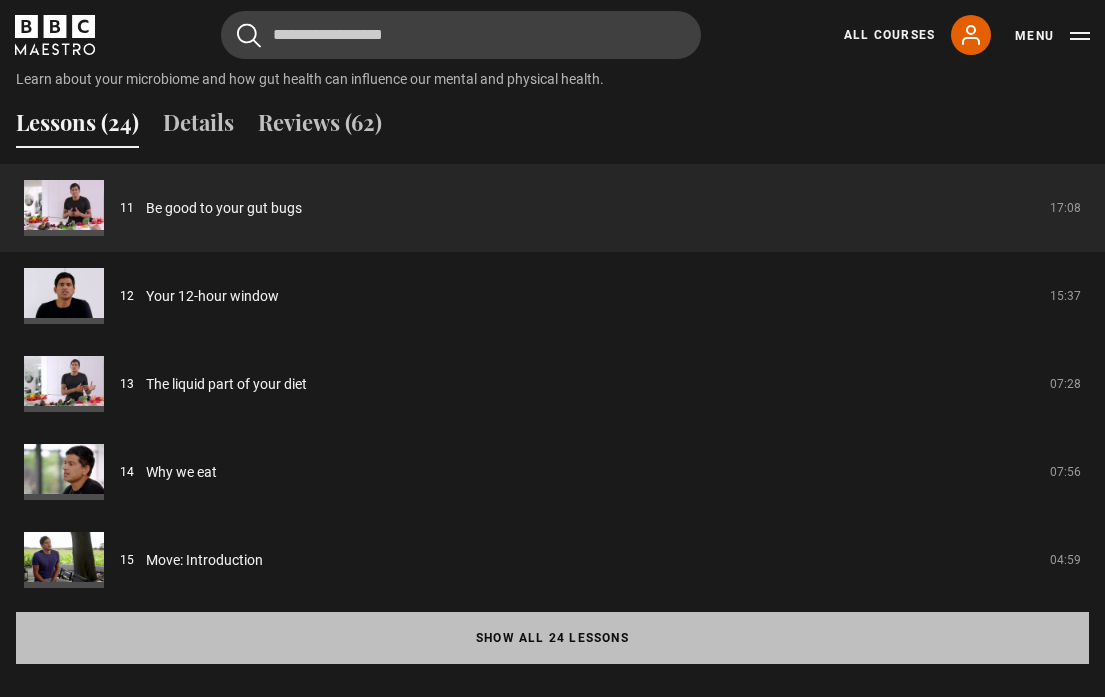 click on "Show all 24 lessons" at bounding box center (552, 638) 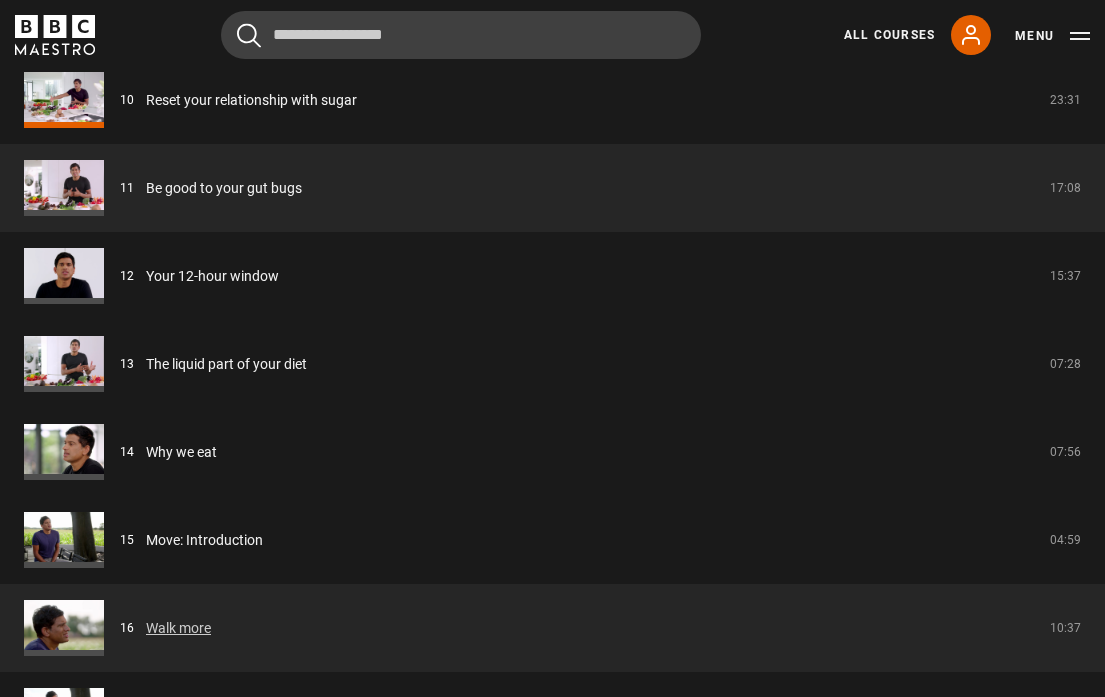 scroll, scrollTop: 2578, scrollLeft: 0, axis: vertical 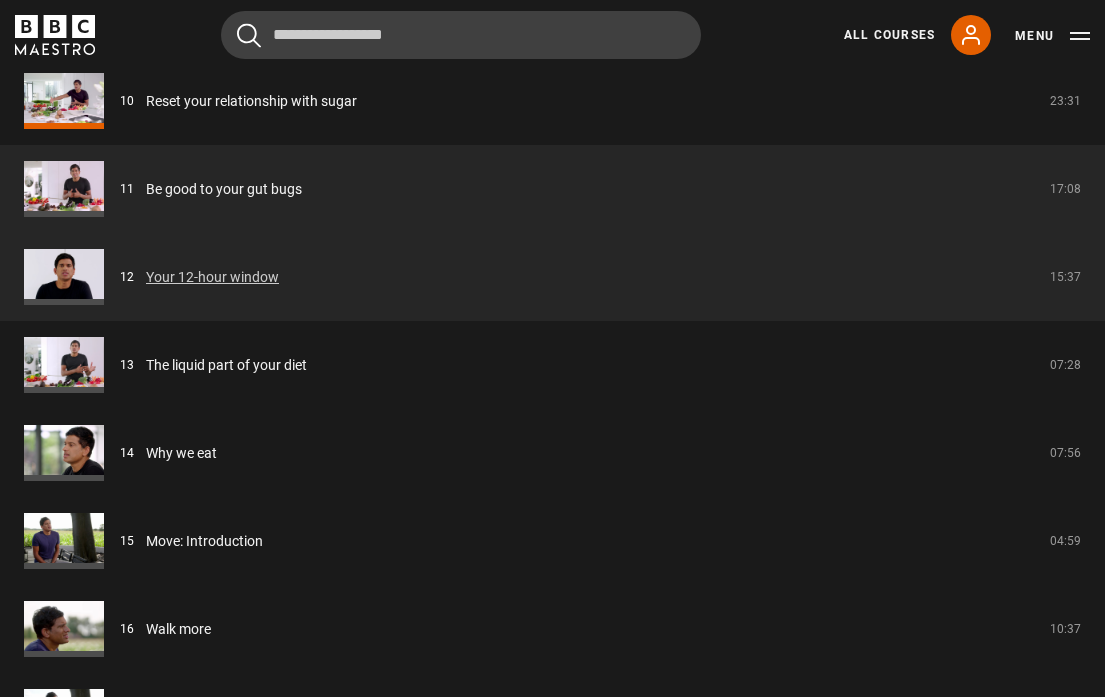 click on "Your 12-hour window" at bounding box center [212, 277] 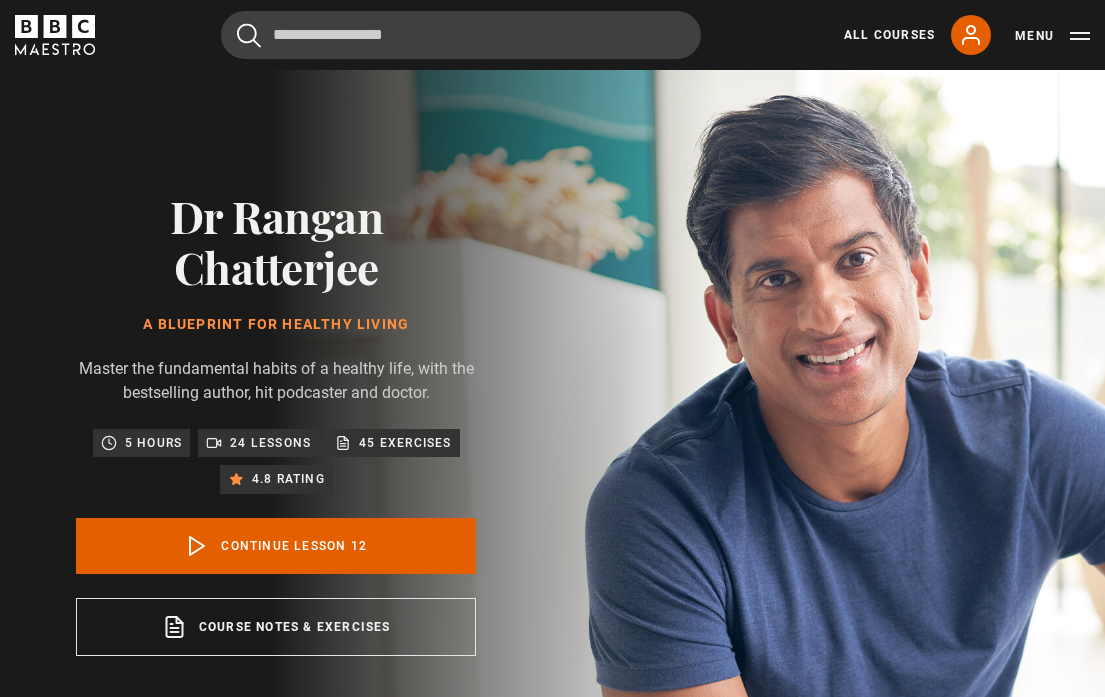 scroll, scrollTop: 775, scrollLeft: 0, axis: vertical 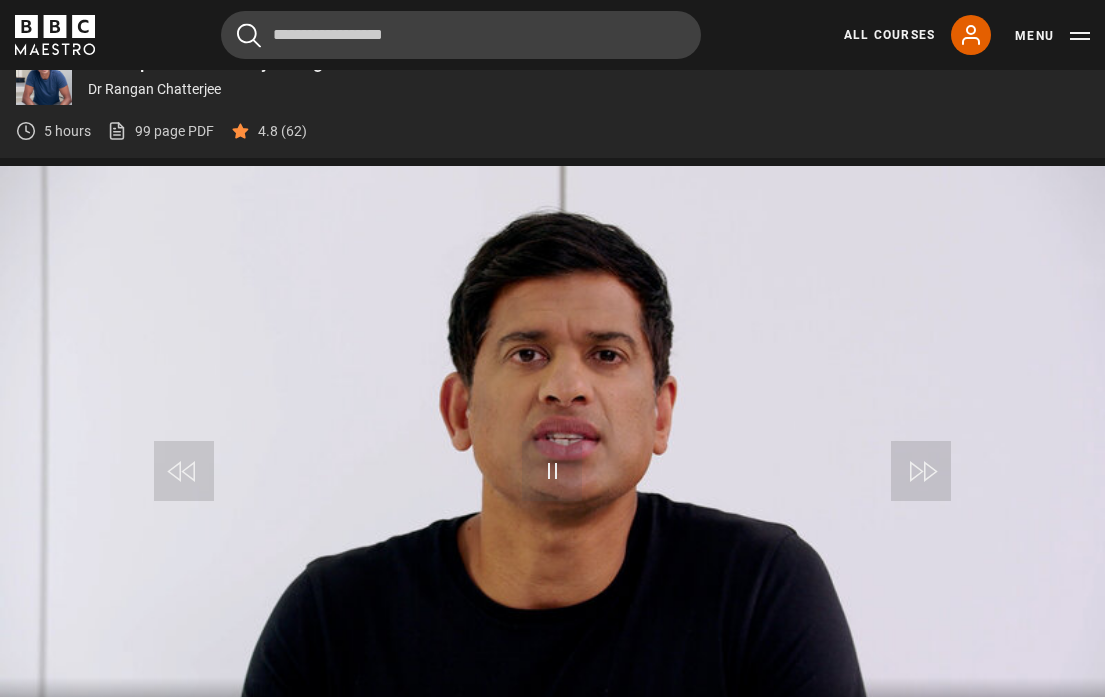 click at bounding box center [552, 477] 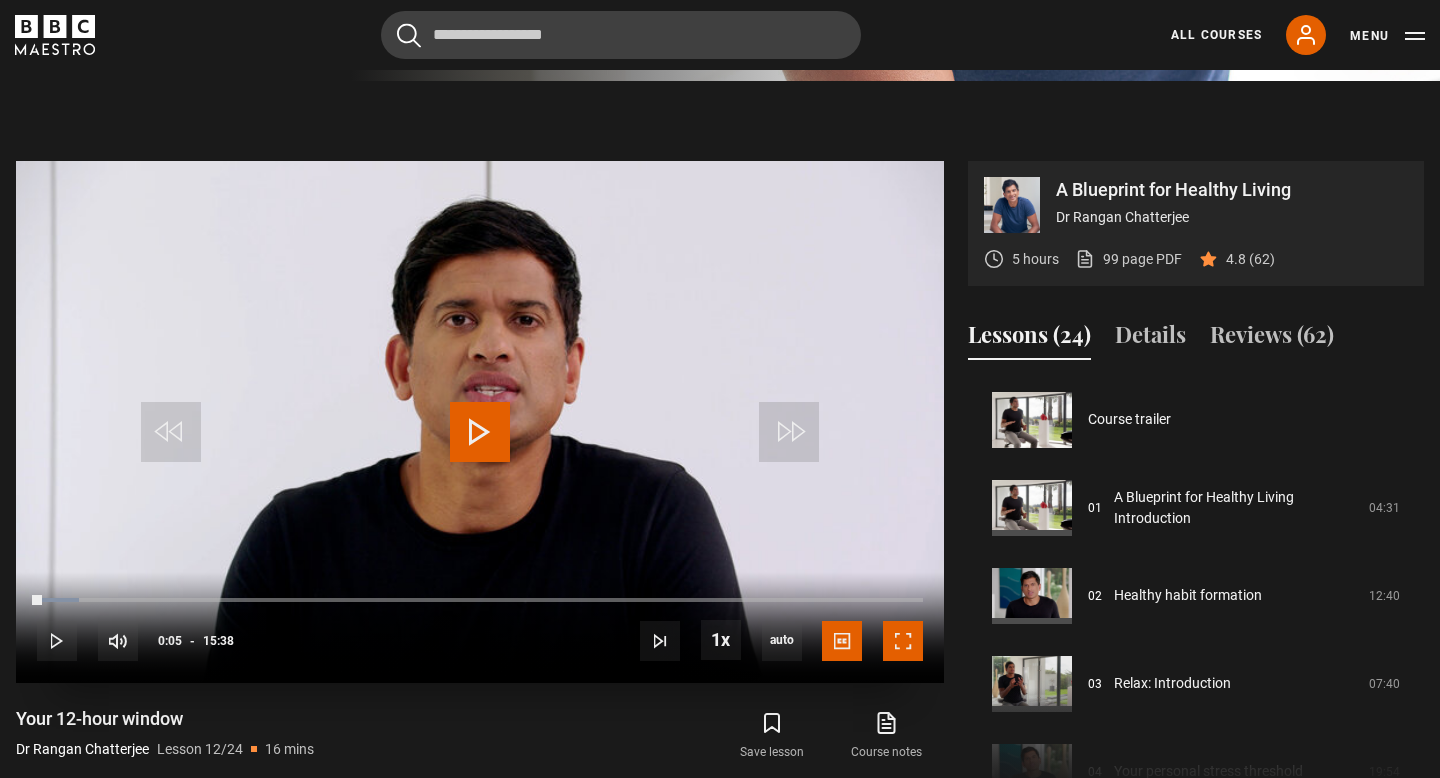 click at bounding box center [903, 641] 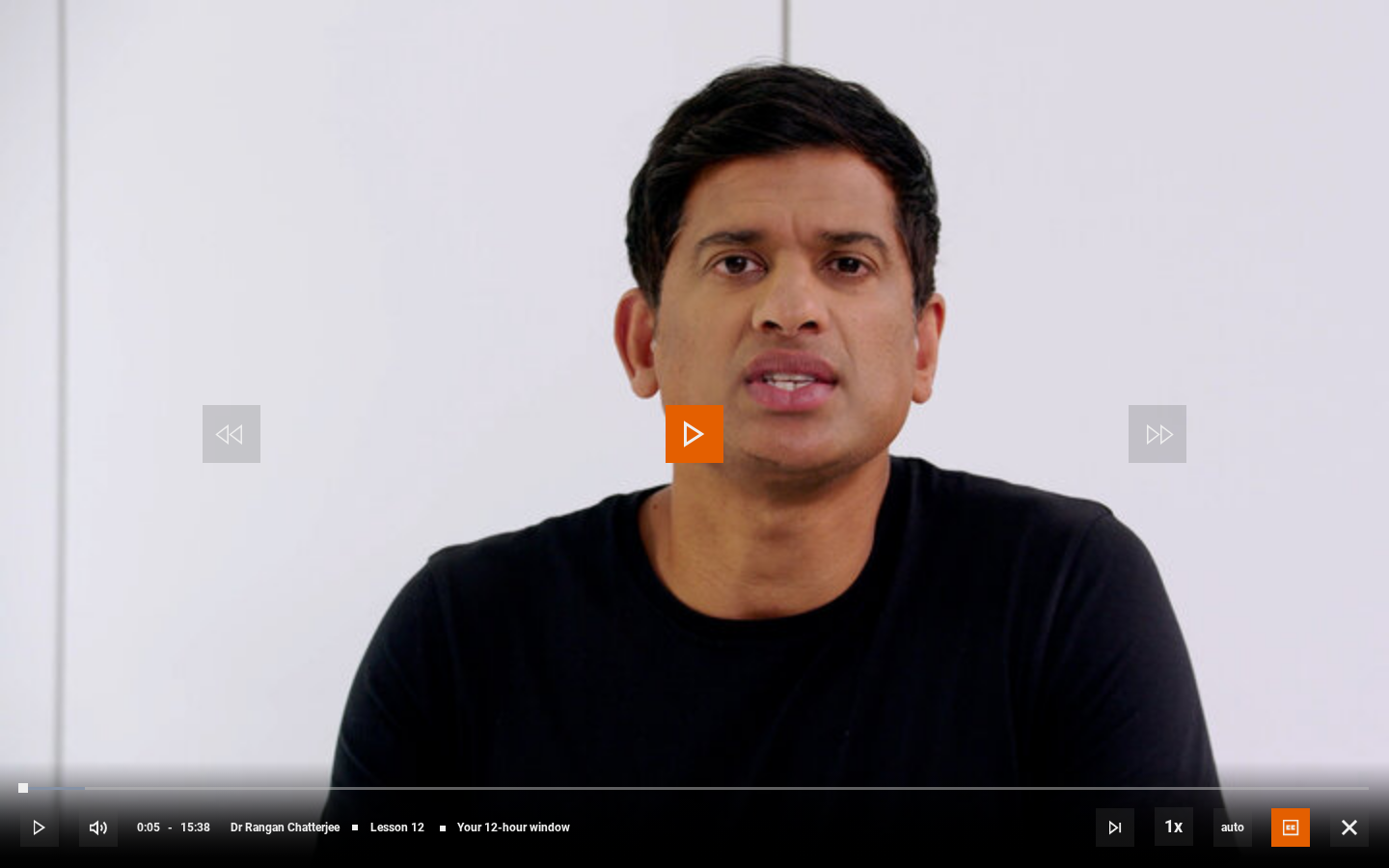 click at bounding box center [694, 434] 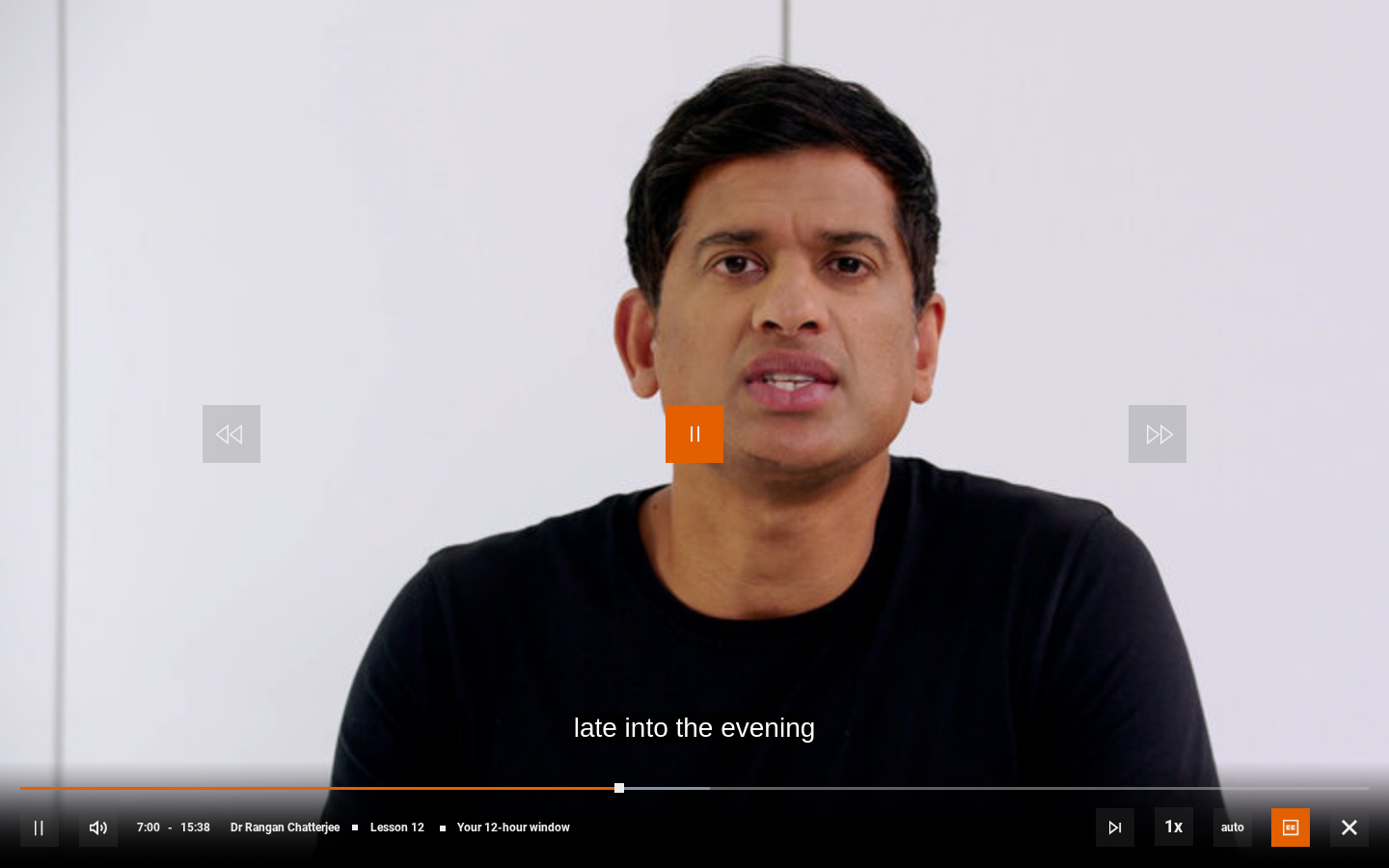 click at bounding box center [694, 434] 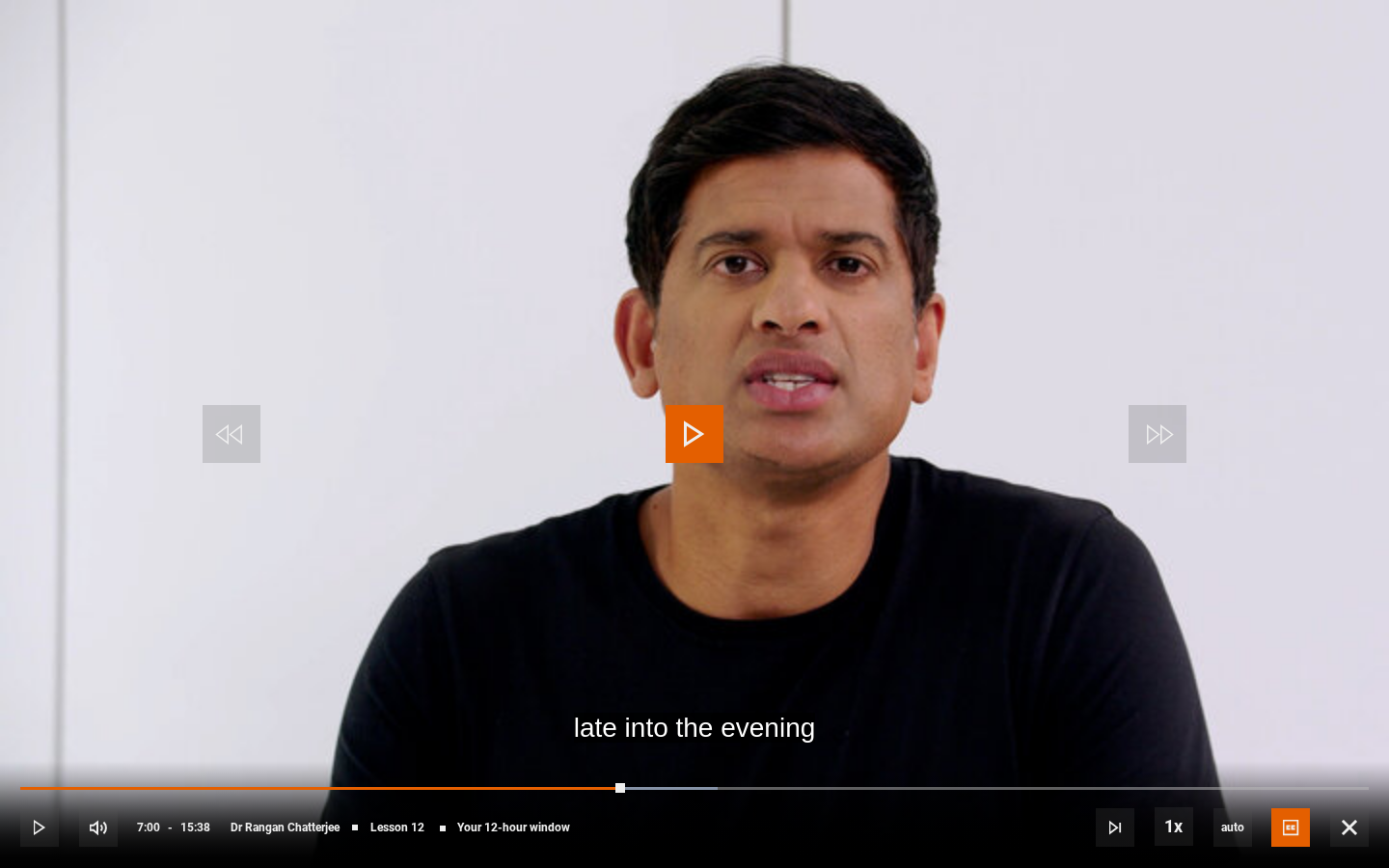click at bounding box center [694, 434] 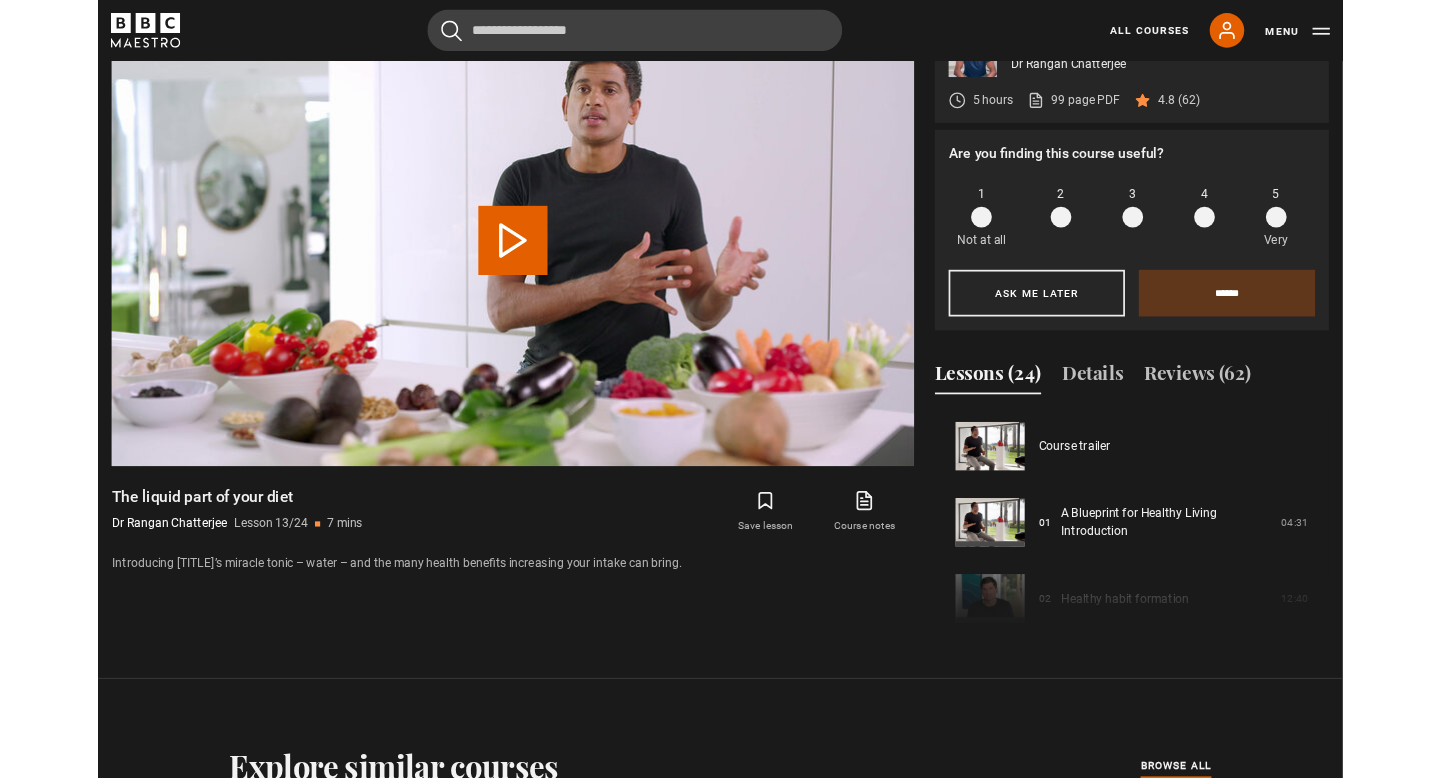 scroll, scrollTop: 935, scrollLeft: 0, axis: vertical 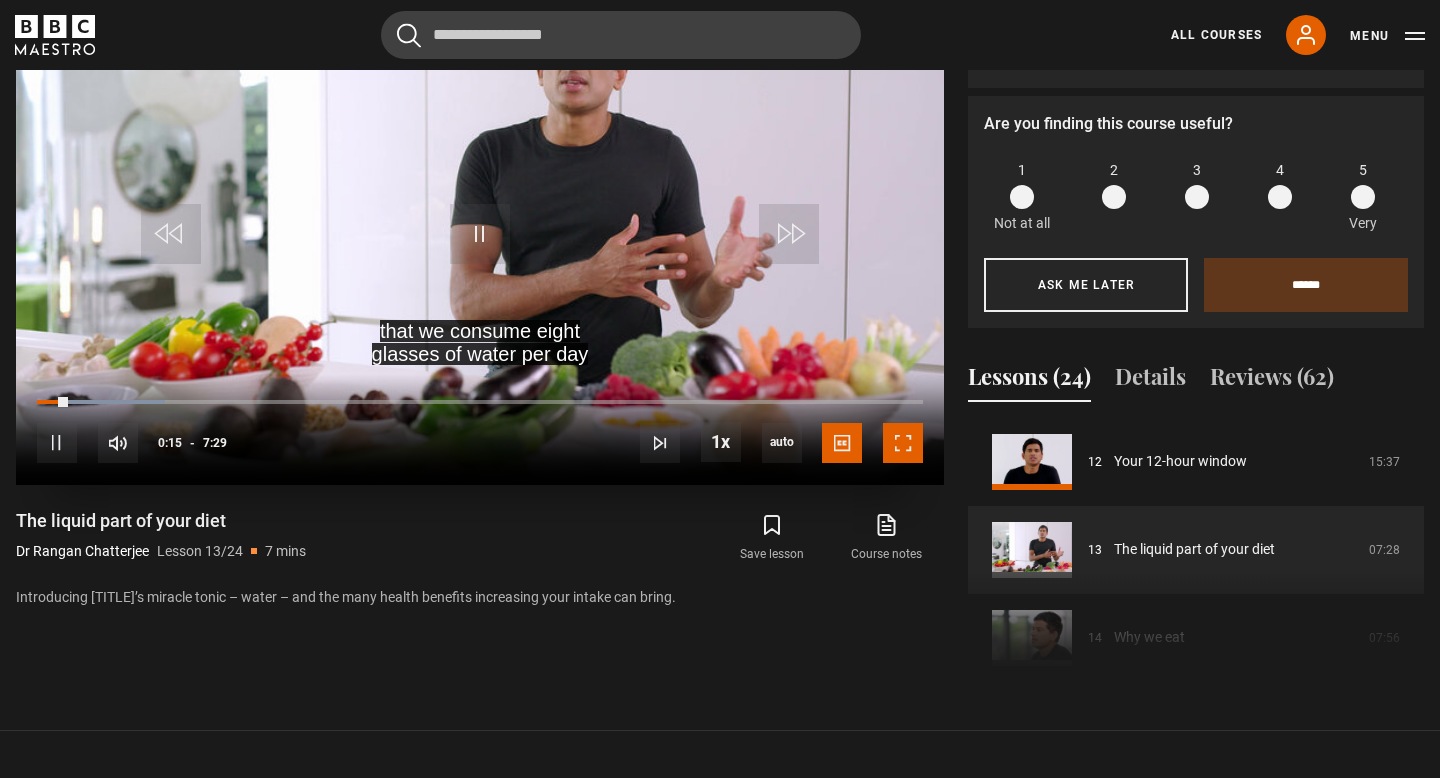 click at bounding box center [903, 443] 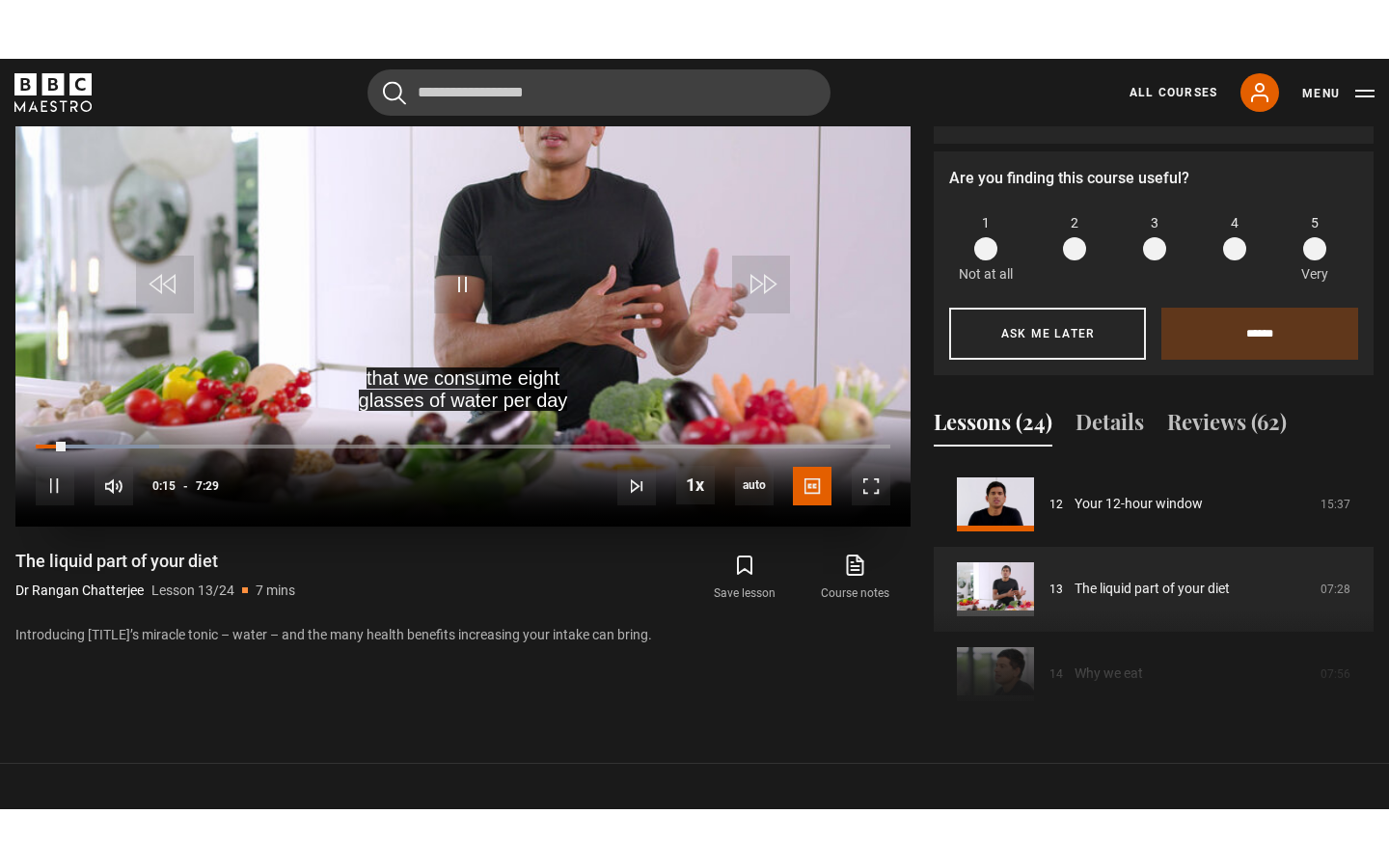 scroll, scrollTop: 902, scrollLeft: 0, axis: vertical 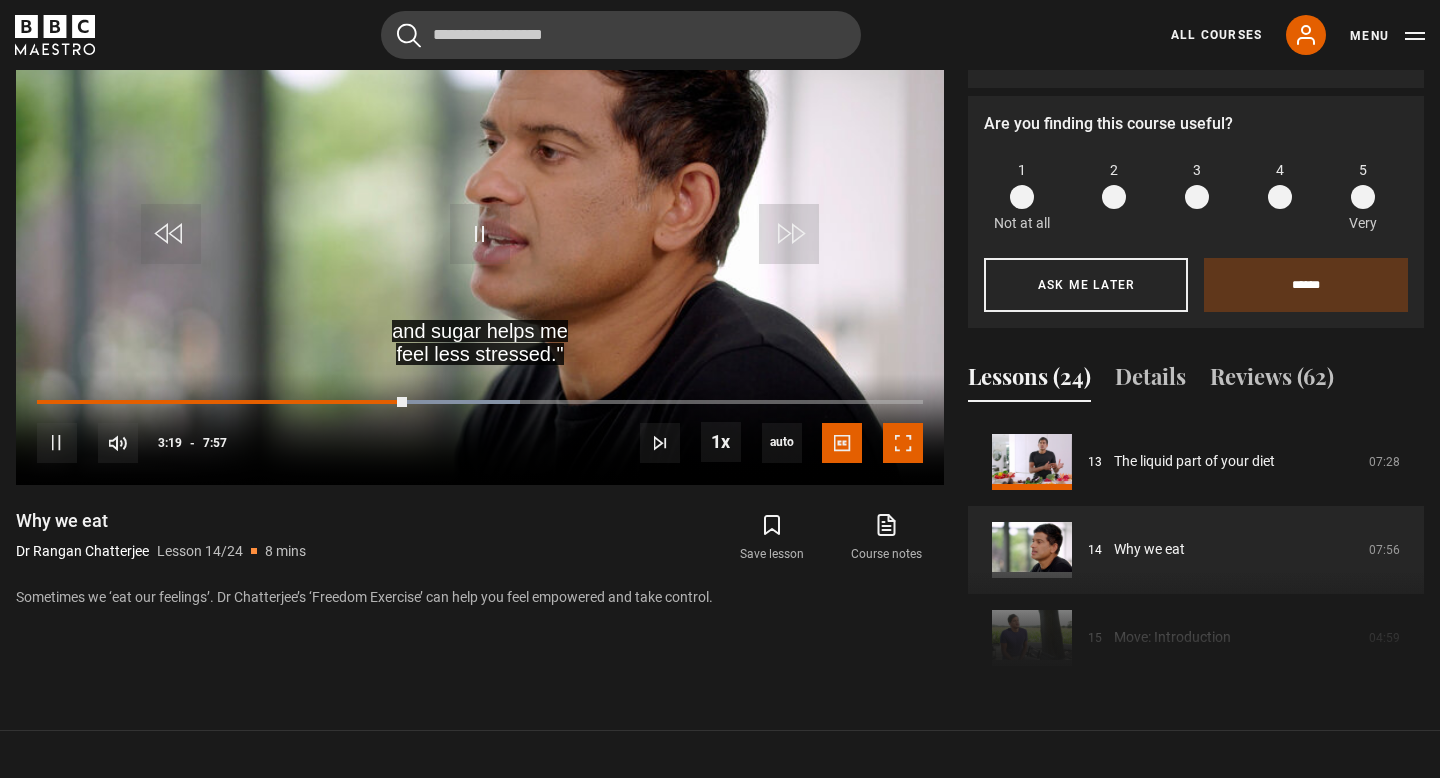 click at bounding box center [903, 443] 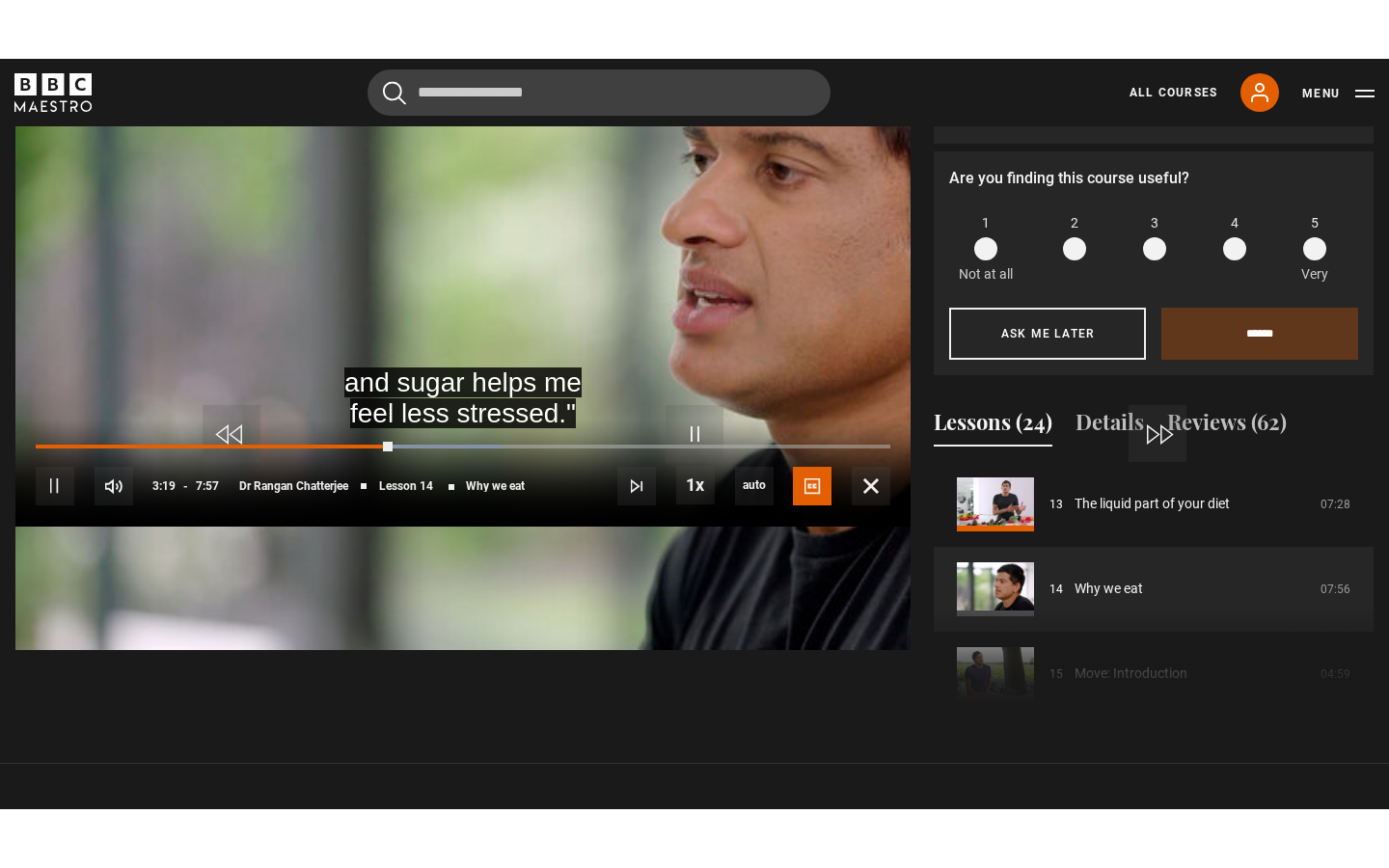 scroll, scrollTop: 902, scrollLeft: 0, axis: vertical 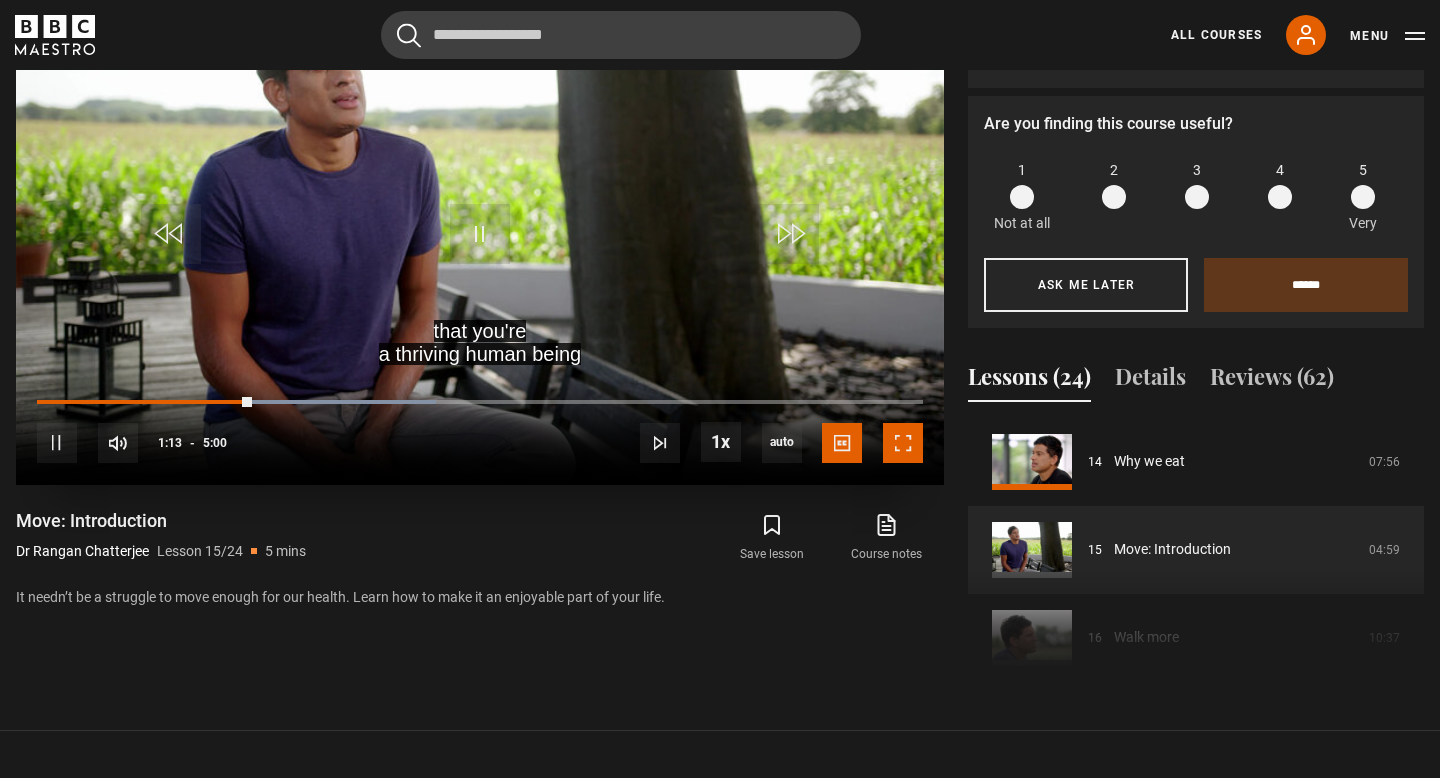 click at bounding box center [903, 443] 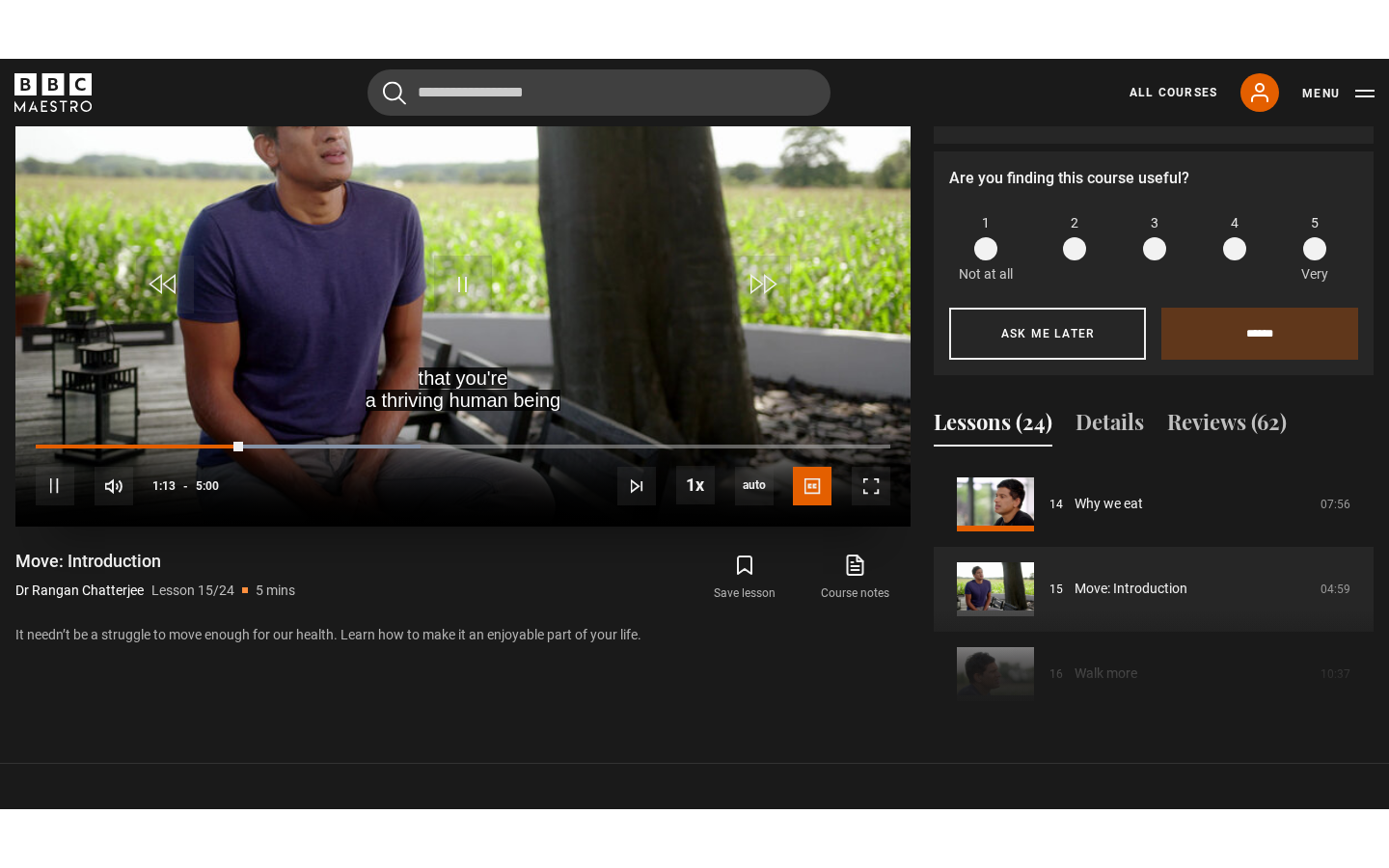 scroll, scrollTop: 902, scrollLeft: 0, axis: vertical 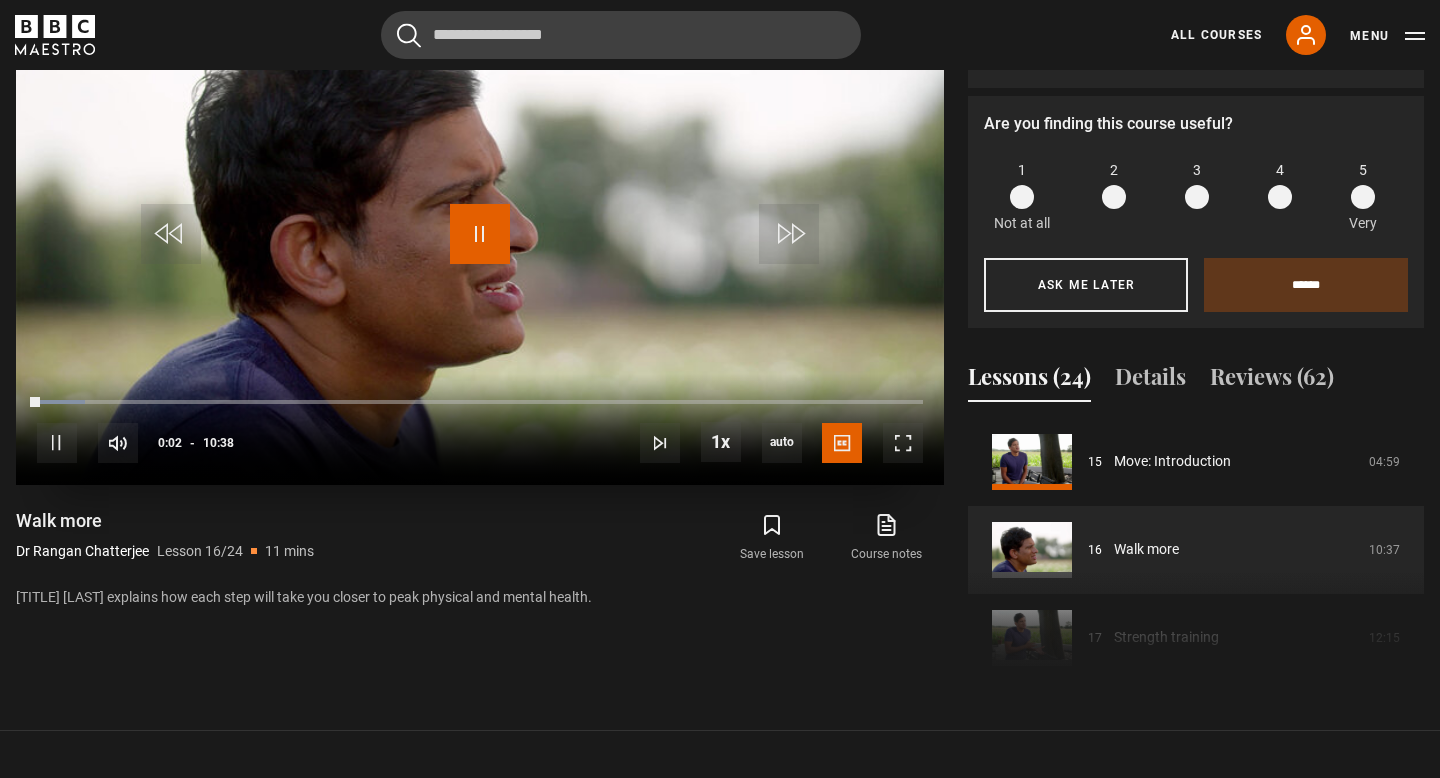 click at bounding box center [480, 234] 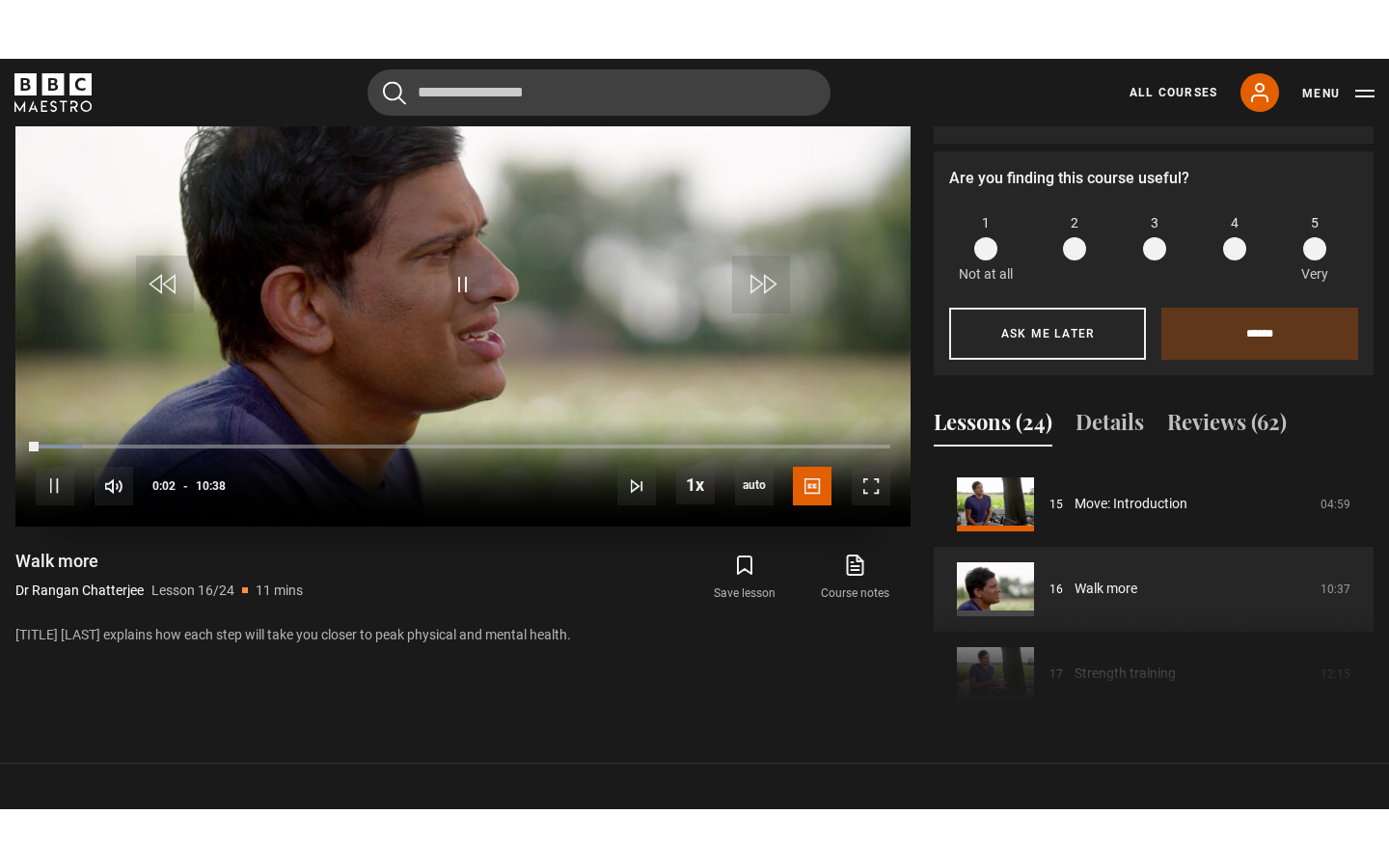 scroll, scrollTop: 902, scrollLeft: 0, axis: vertical 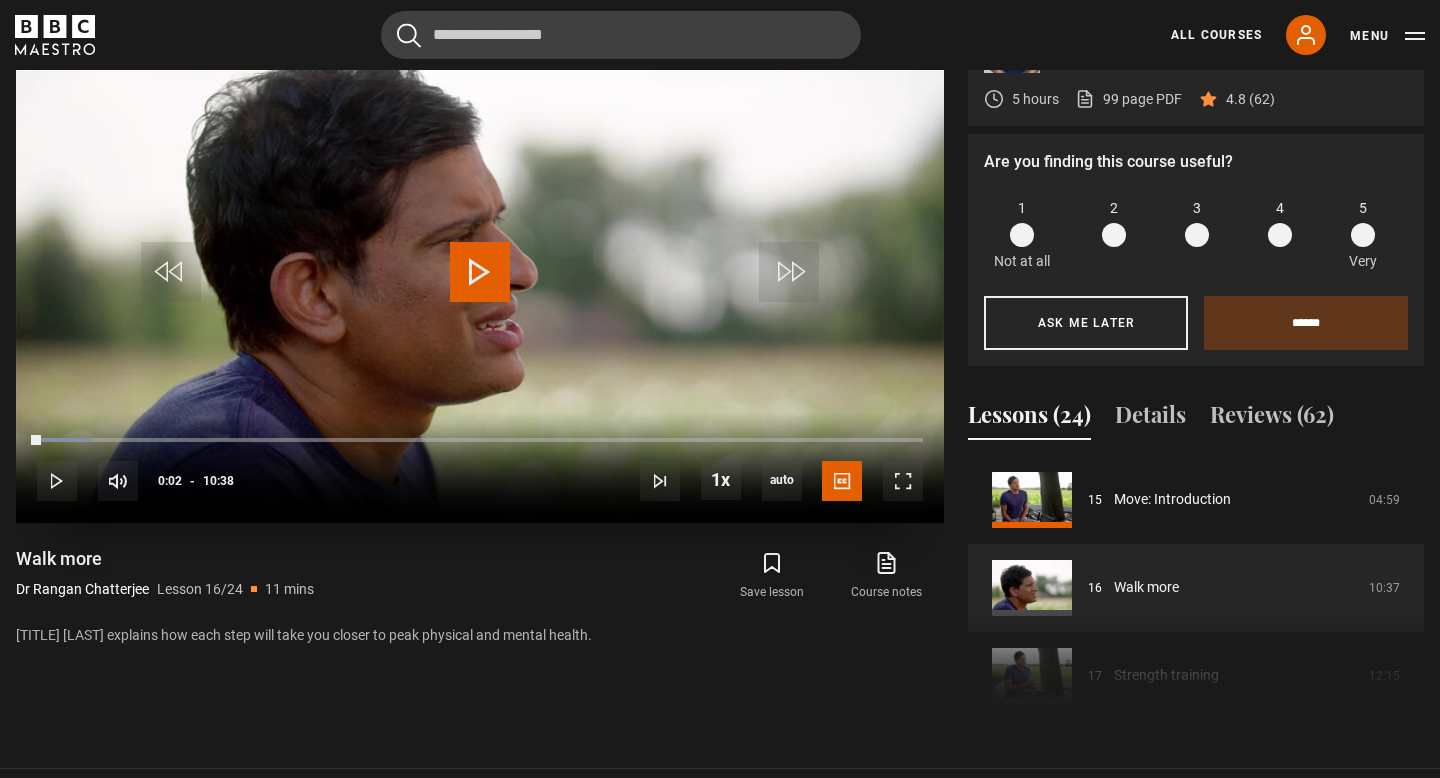 click at bounding box center [480, 272] 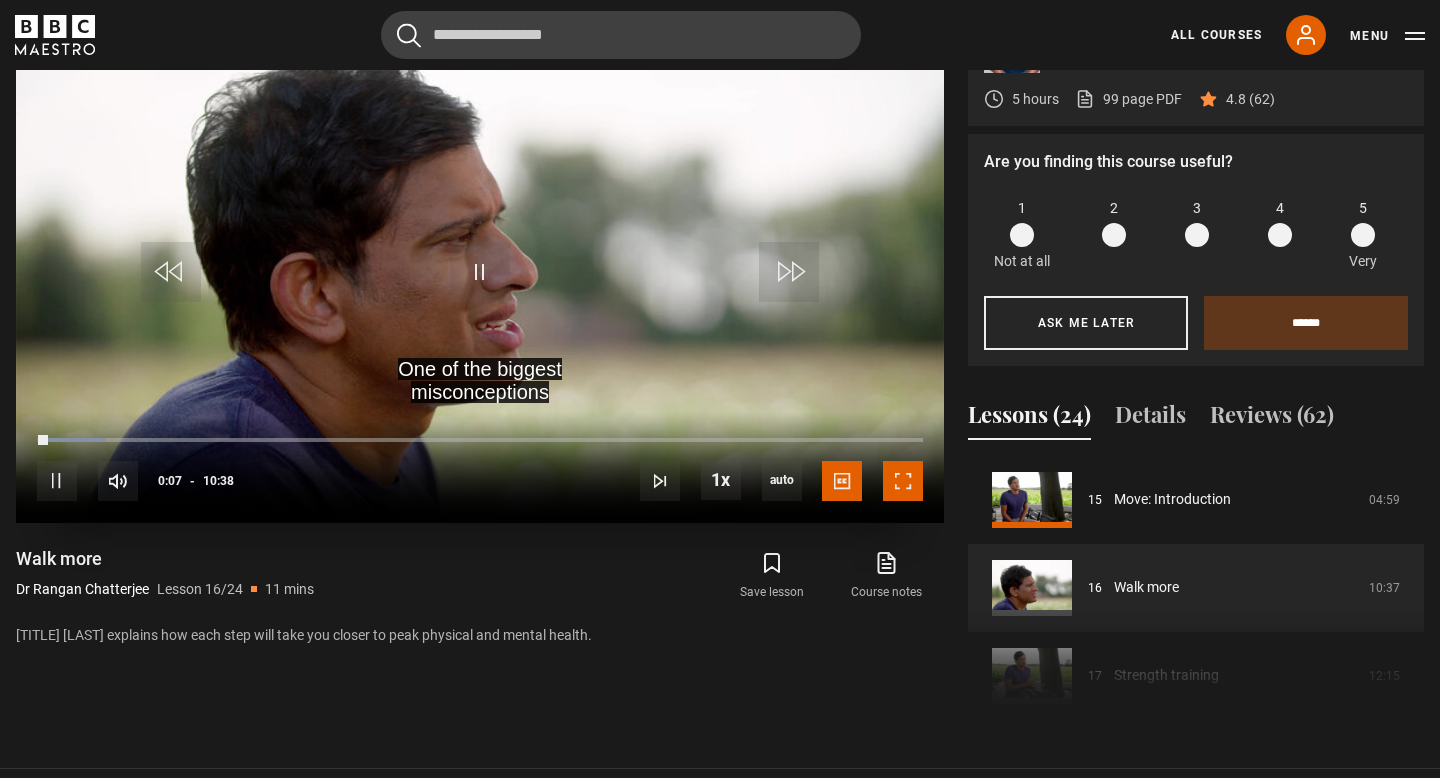click at bounding box center (903, 481) 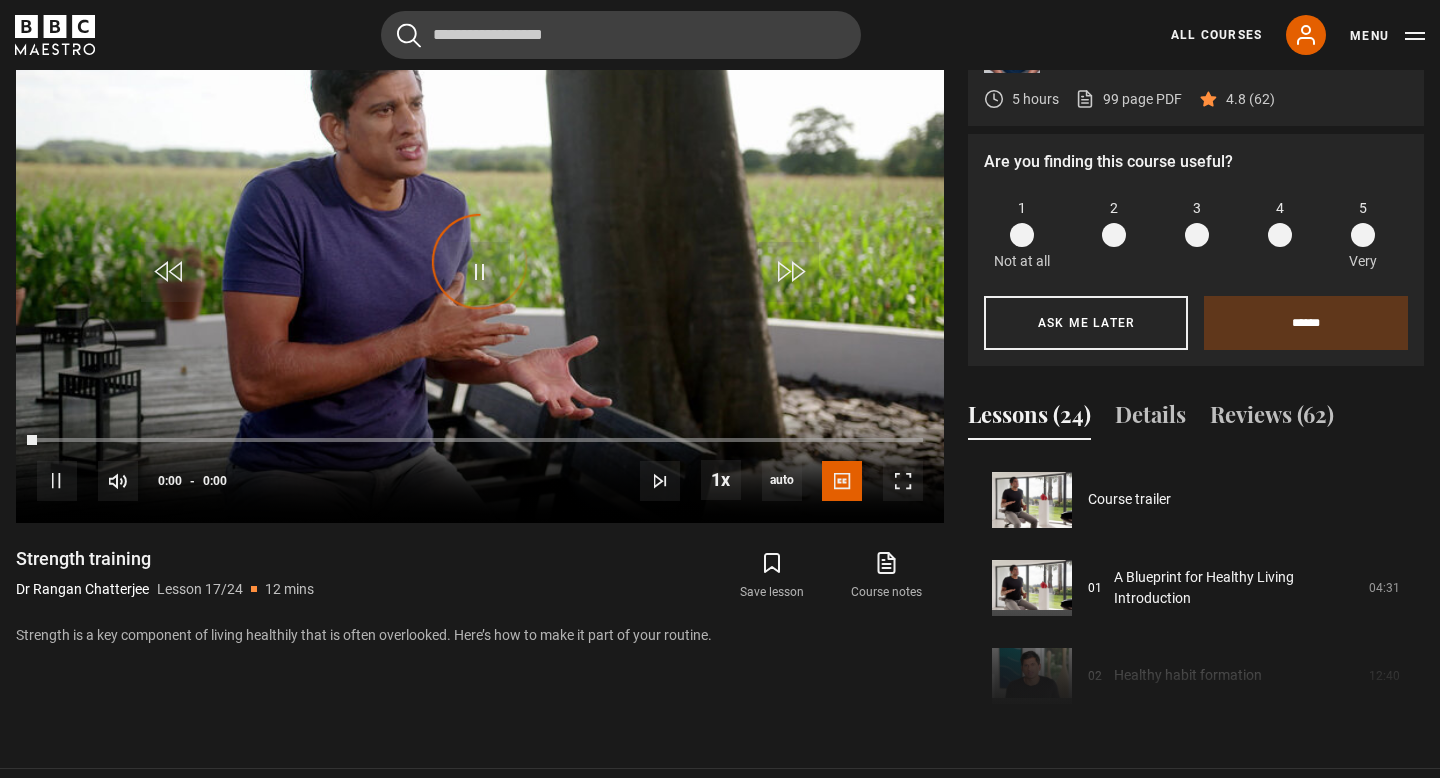 scroll, scrollTop: 973, scrollLeft: 0, axis: vertical 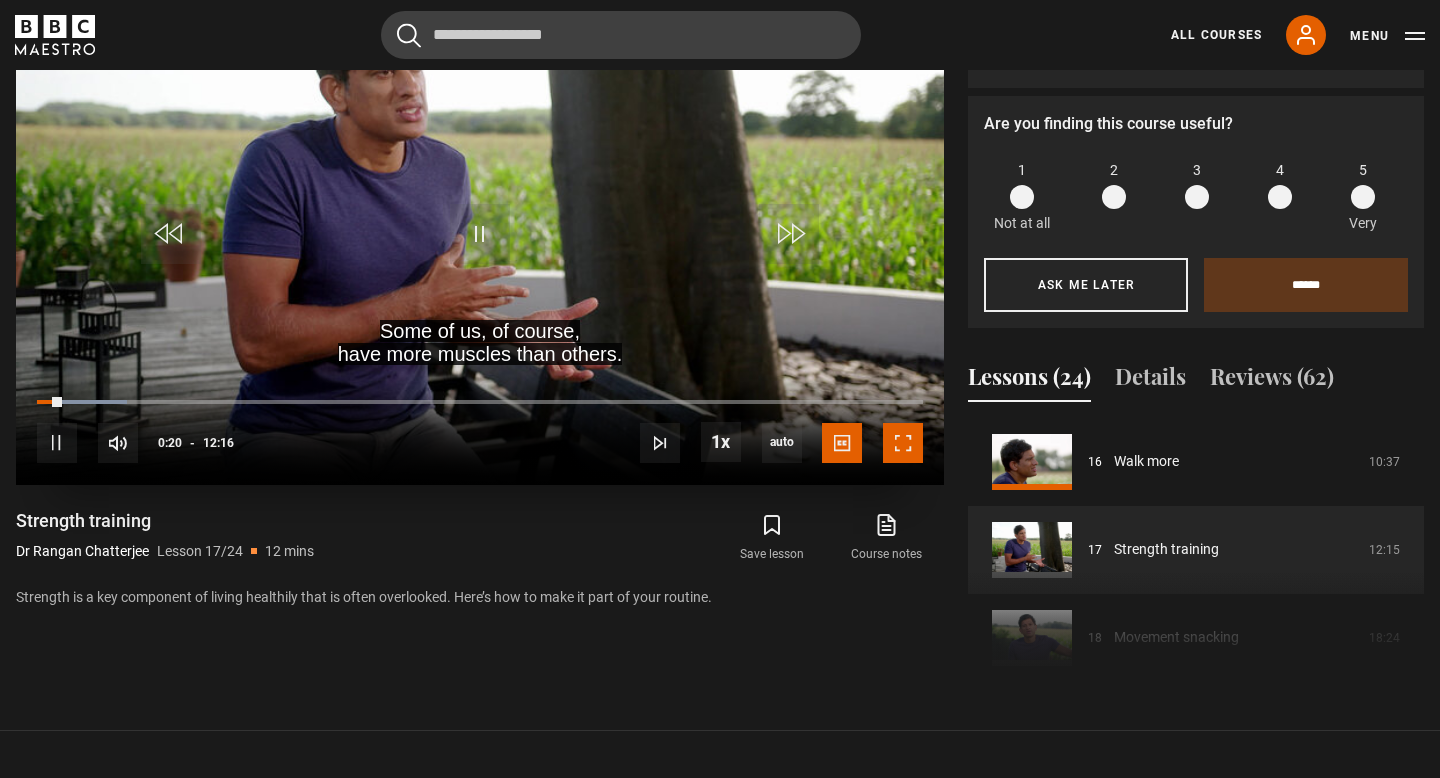 click at bounding box center (903, 443) 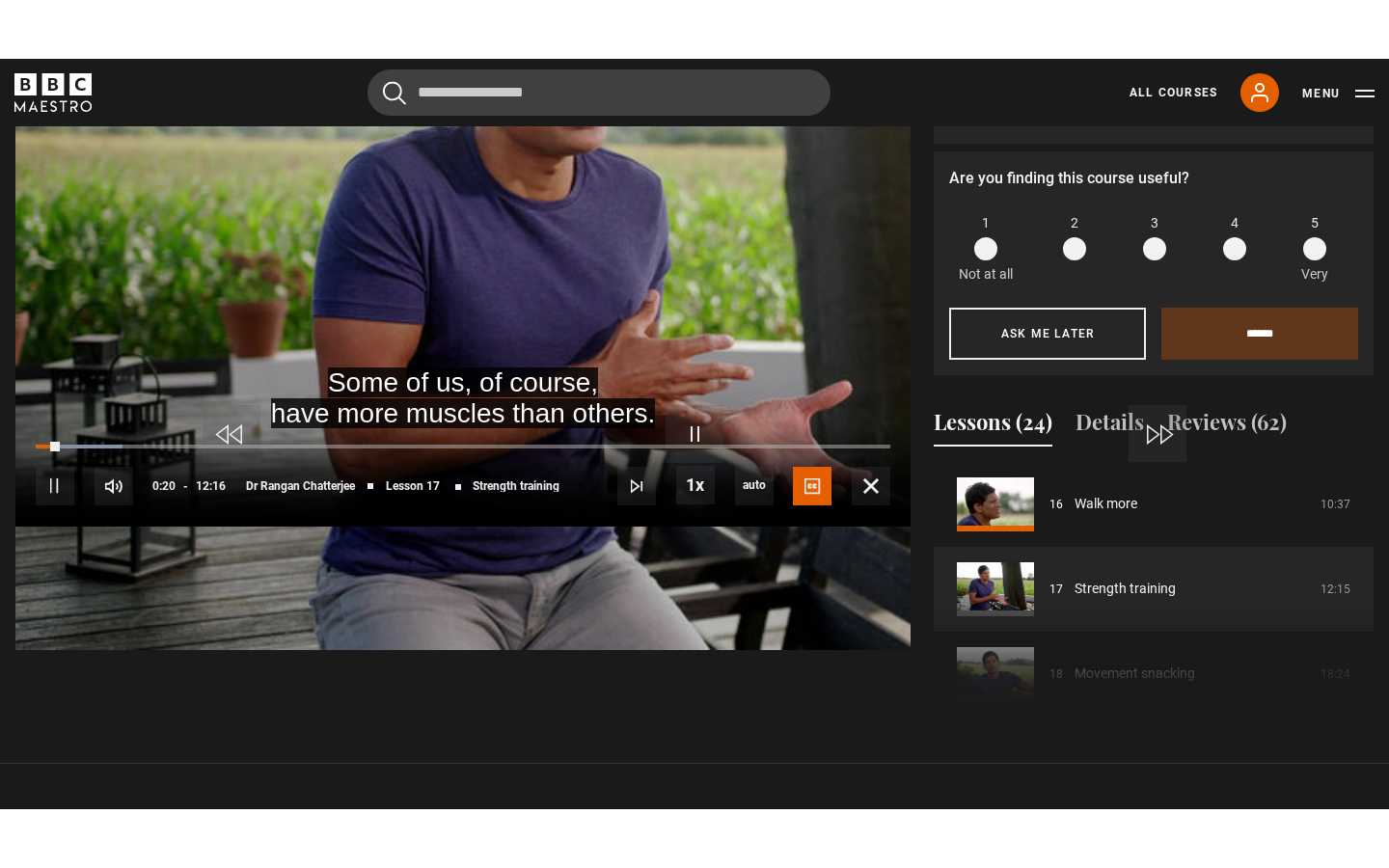 scroll, scrollTop: 902, scrollLeft: 0, axis: vertical 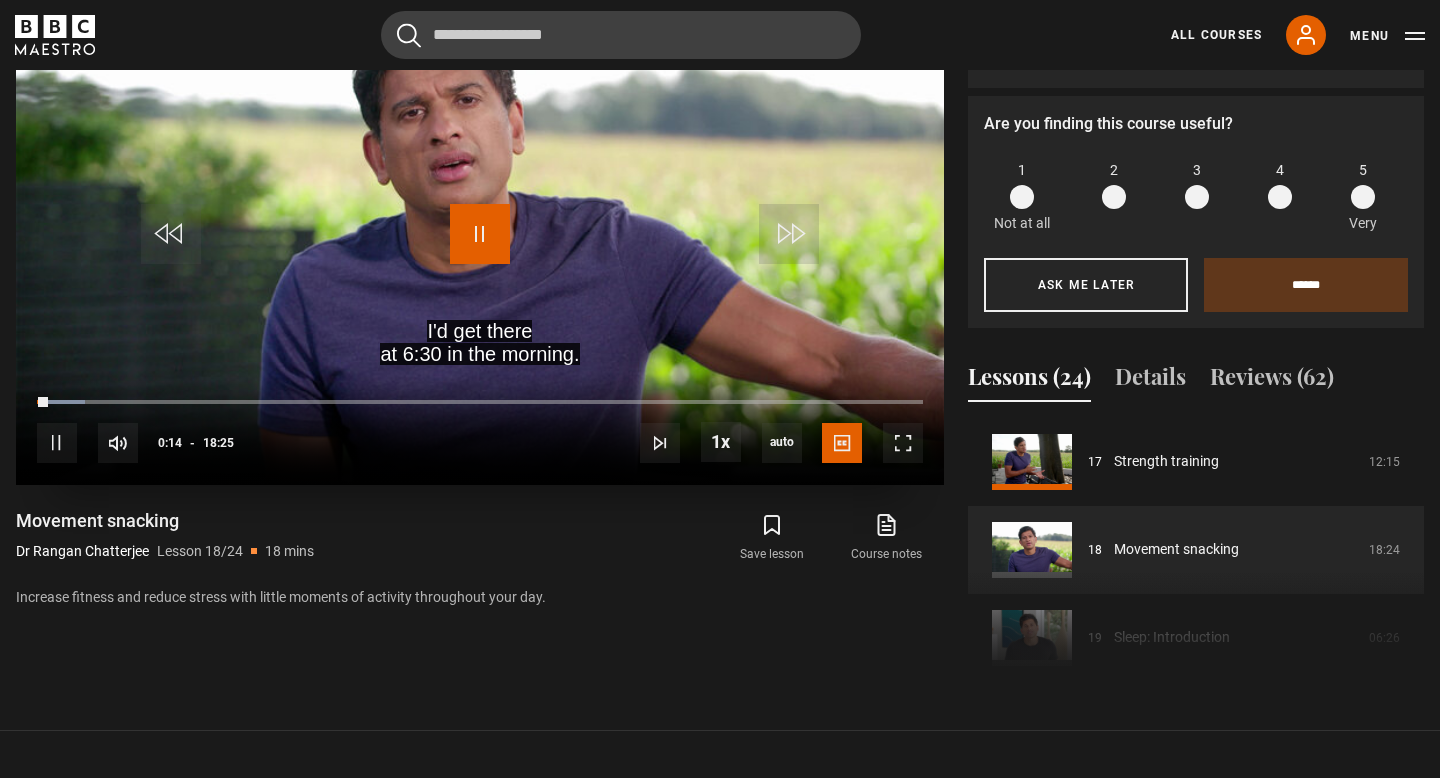 click at bounding box center [480, 234] 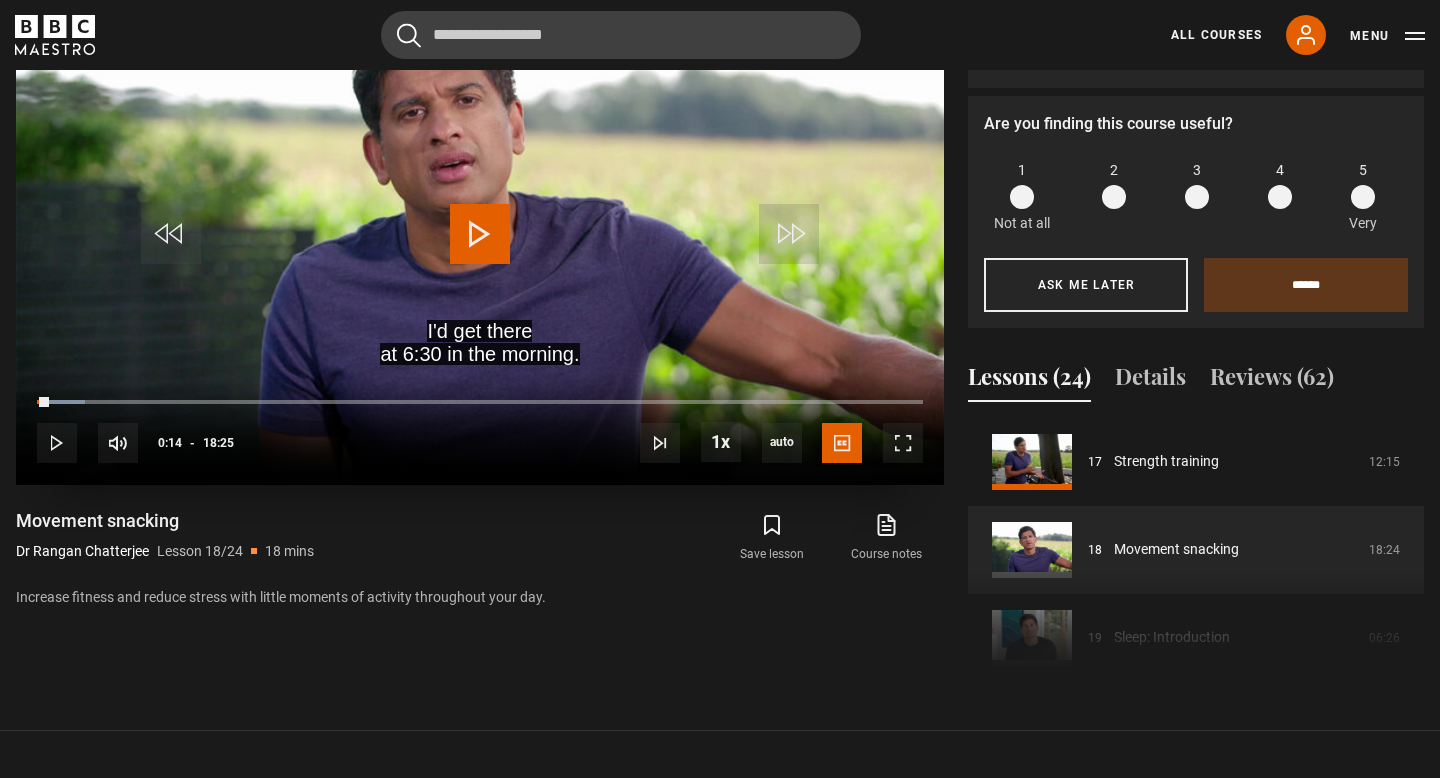 scroll, scrollTop: 935, scrollLeft: 0, axis: vertical 